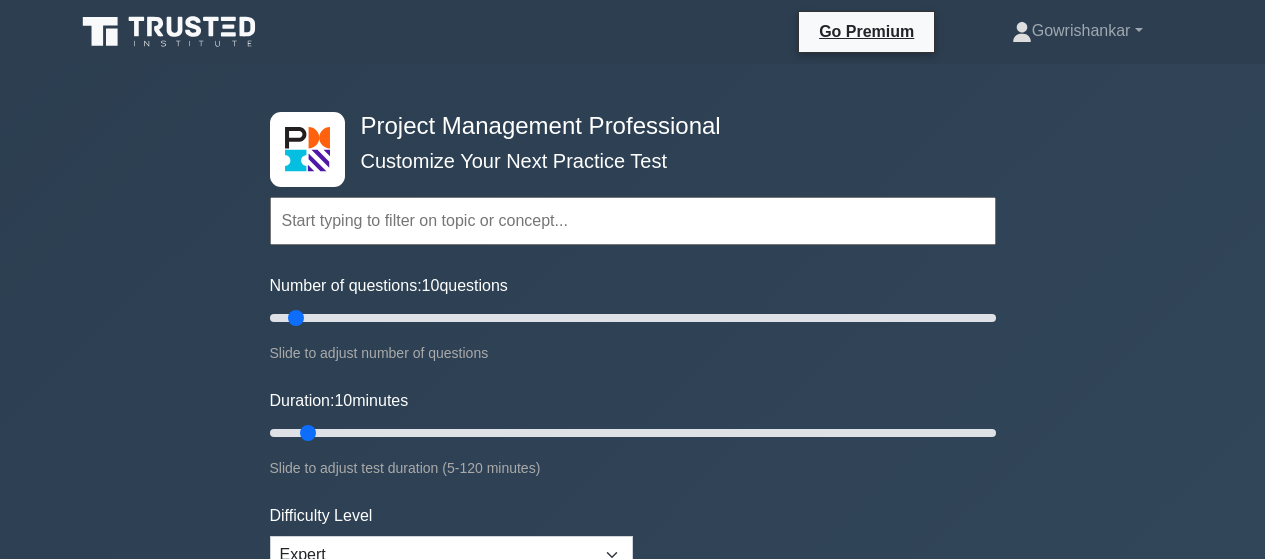 scroll, scrollTop: 0, scrollLeft: 0, axis: both 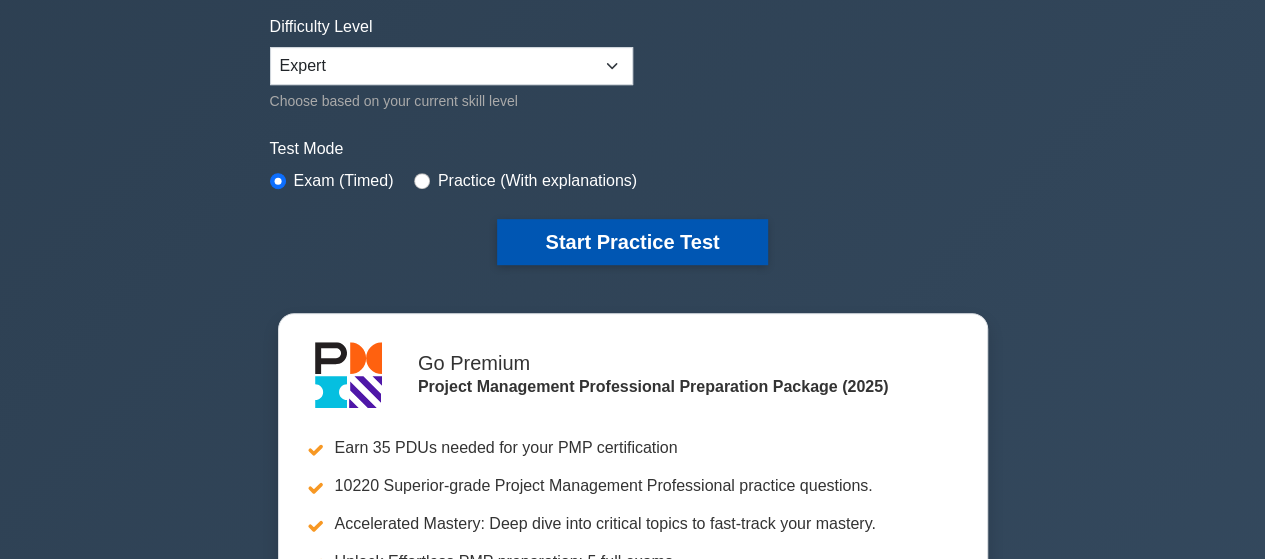 click on "Start Practice Test" at bounding box center (632, 242) 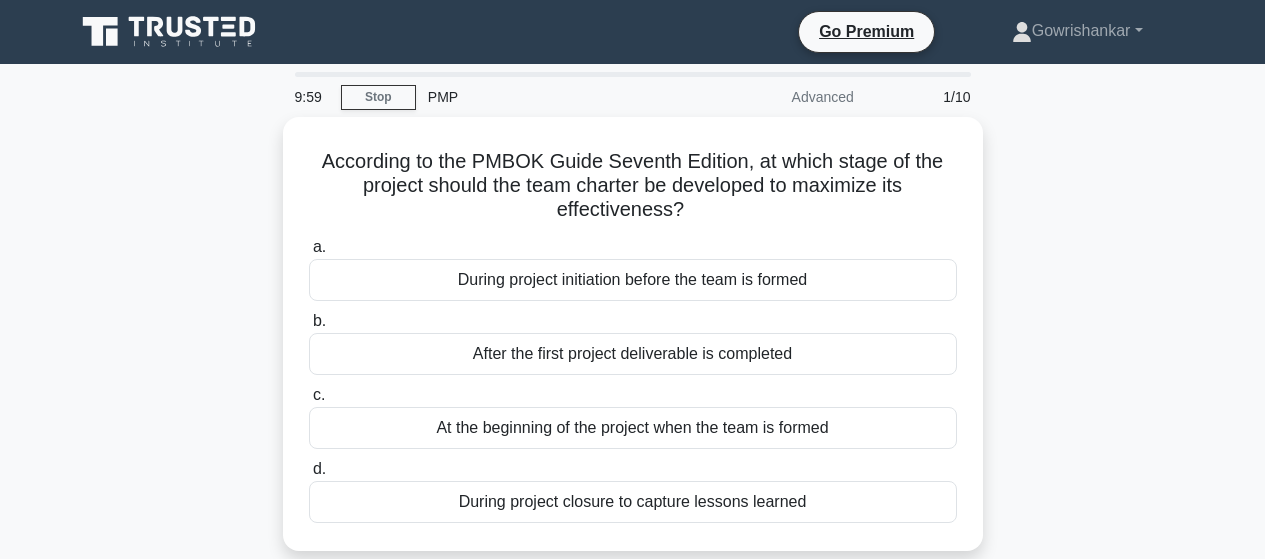 scroll, scrollTop: 0, scrollLeft: 0, axis: both 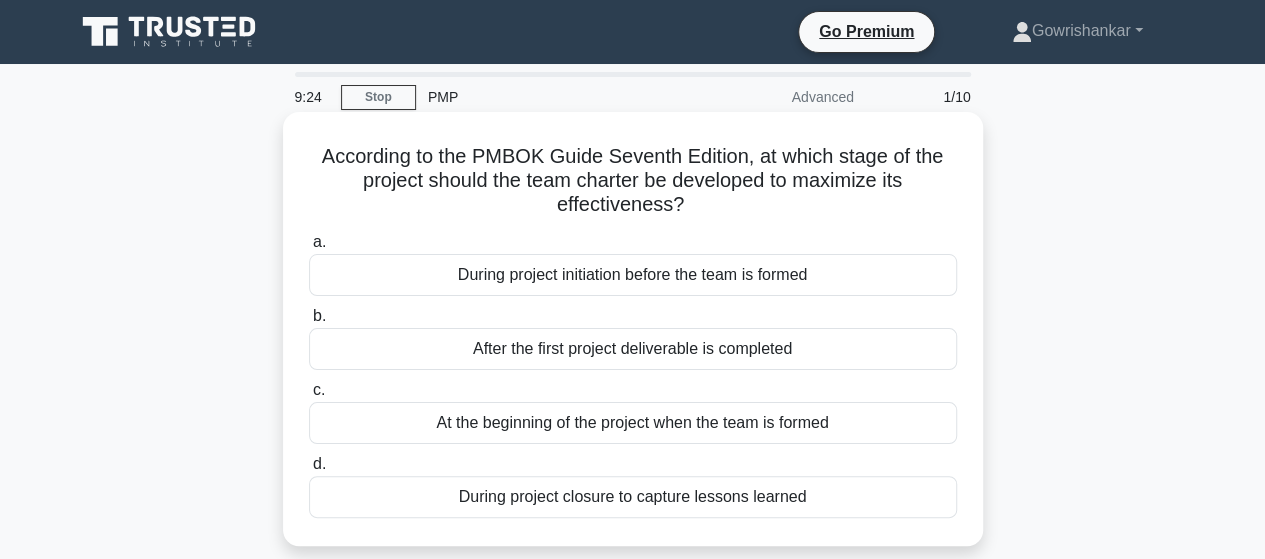 click on "At the beginning of the project when the team is formed" at bounding box center [633, 423] 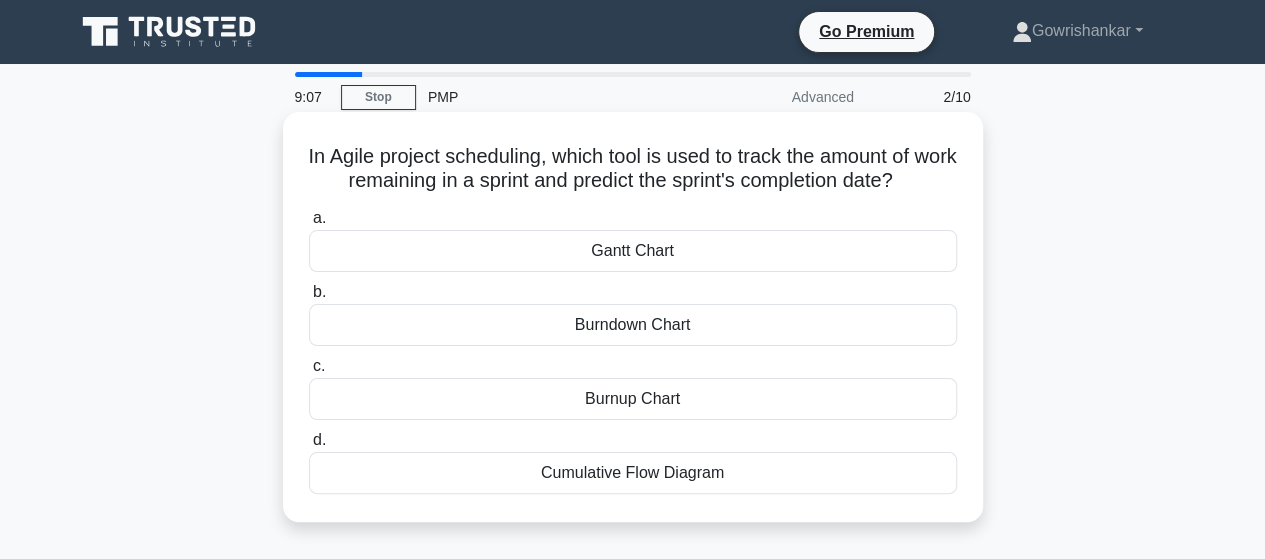 click on "Burndown Chart" at bounding box center (633, 325) 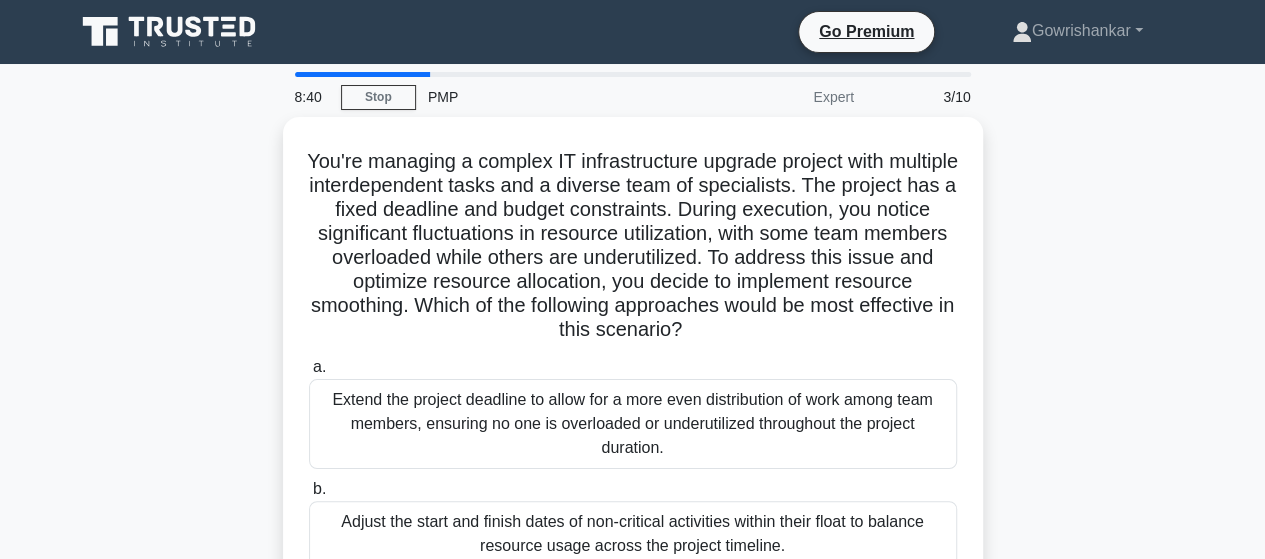 click on "You're managing a complex IT infrastructure upgrade project with multiple interdependent tasks and a diverse team of specialists. The project has a fixed deadline and budget constraints. During execution, you notice significant fluctuations in resource utilization, with some team members overloaded while others are underutilized. To address this issue and optimize resource allocation, you decide to implement resource smoothing. Which of the following approaches would be most effective in this scenario?
.spinner_0XTQ{transform-origin:center;animation:spinner_y6GP .75s linear infinite}@keyframes spinner_y6GP{100%{transform:rotate(360deg)}}
a." at bounding box center (633, 490) 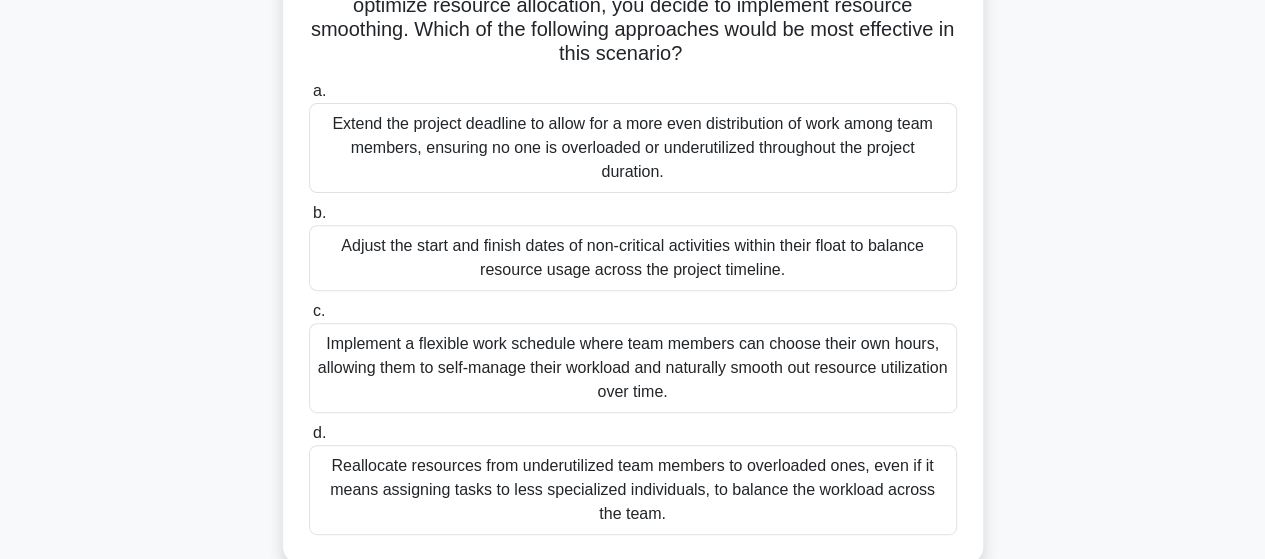 scroll, scrollTop: 280, scrollLeft: 0, axis: vertical 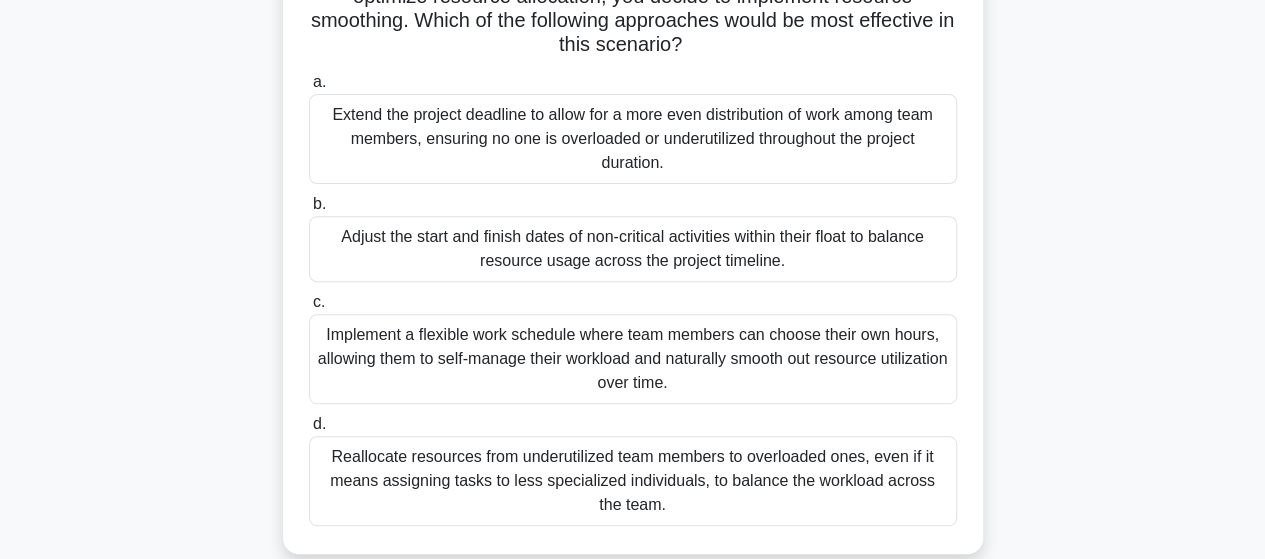 click on "Adjust the start and finish dates of non-critical activities within their float to balance resource usage across the project timeline." at bounding box center [633, 249] 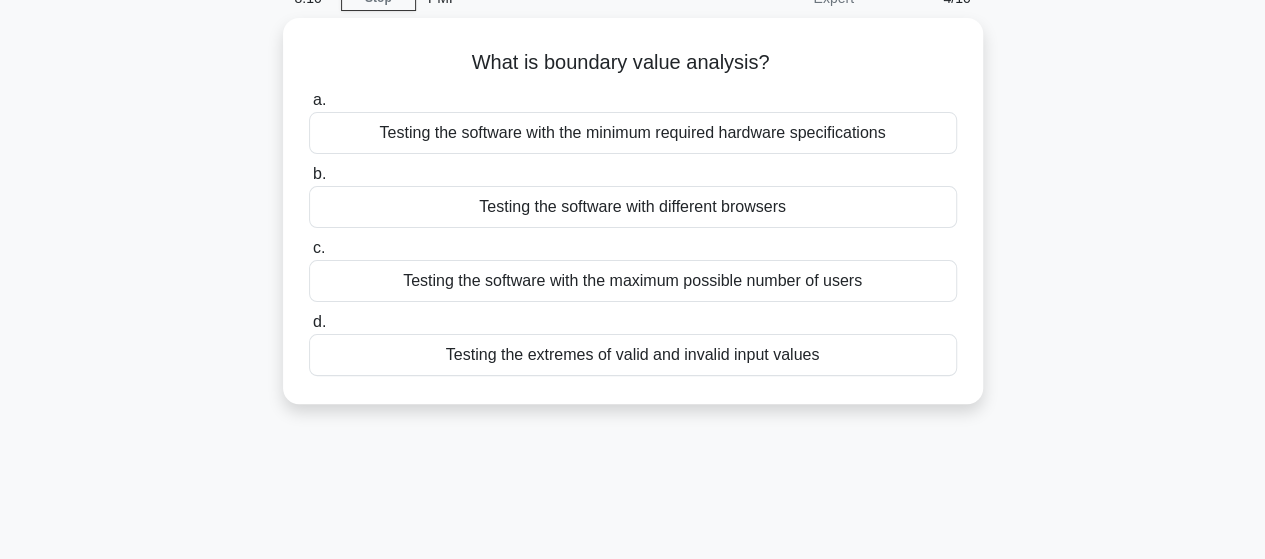 scroll, scrollTop: 0, scrollLeft: 0, axis: both 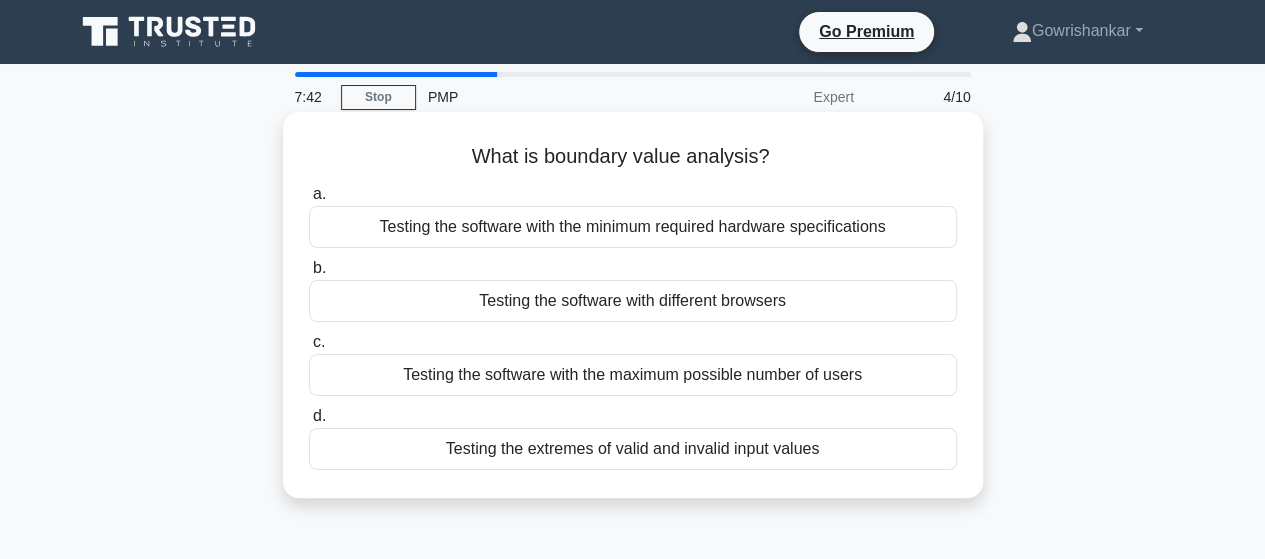 click on "Testing the extremes of valid and invalid input values" at bounding box center (633, 449) 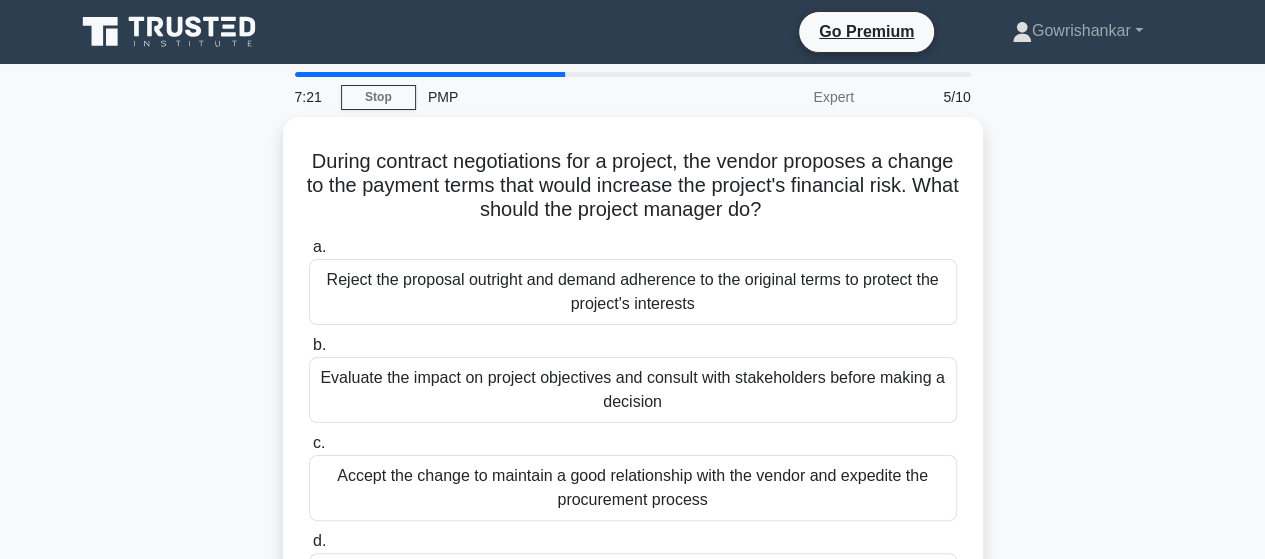 click on "During contract negotiations for a project, the vendor proposes a change to the payment terms that would increase the project's financial risk. What should the project manager do?
.spinner_0XTQ{transform-origin:center;animation:spinner_y6GP .75s linear infinite}@keyframes spinner_y6GP{100%{transform:rotate(360deg)}}
a.
b.
c. d." at bounding box center (633, 394) 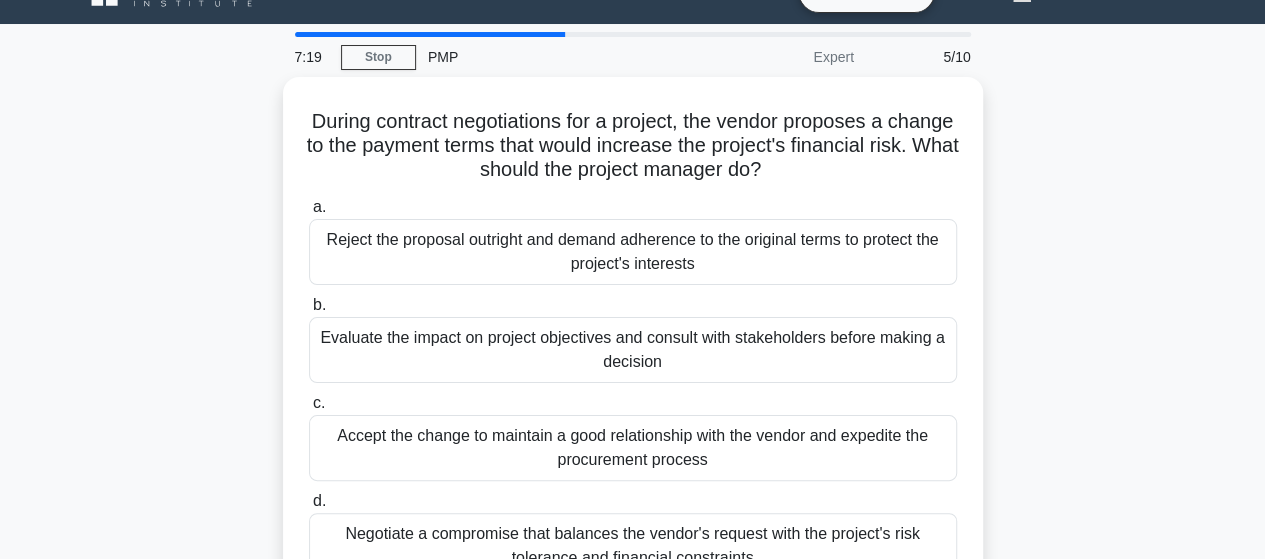 scroll, scrollTop: 80, scrollLeft: 0, axis: vertical 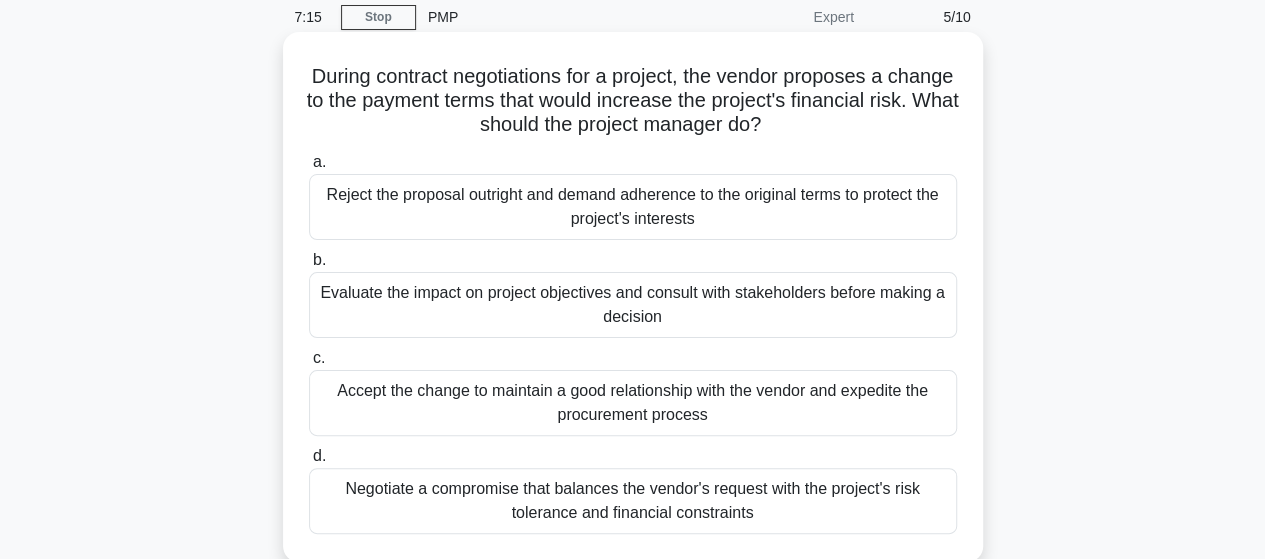 click on "Negotiate a compromise that balances the vendor's request with the project's risk tolerance and financial constraints" at bounding box center [633, 501] 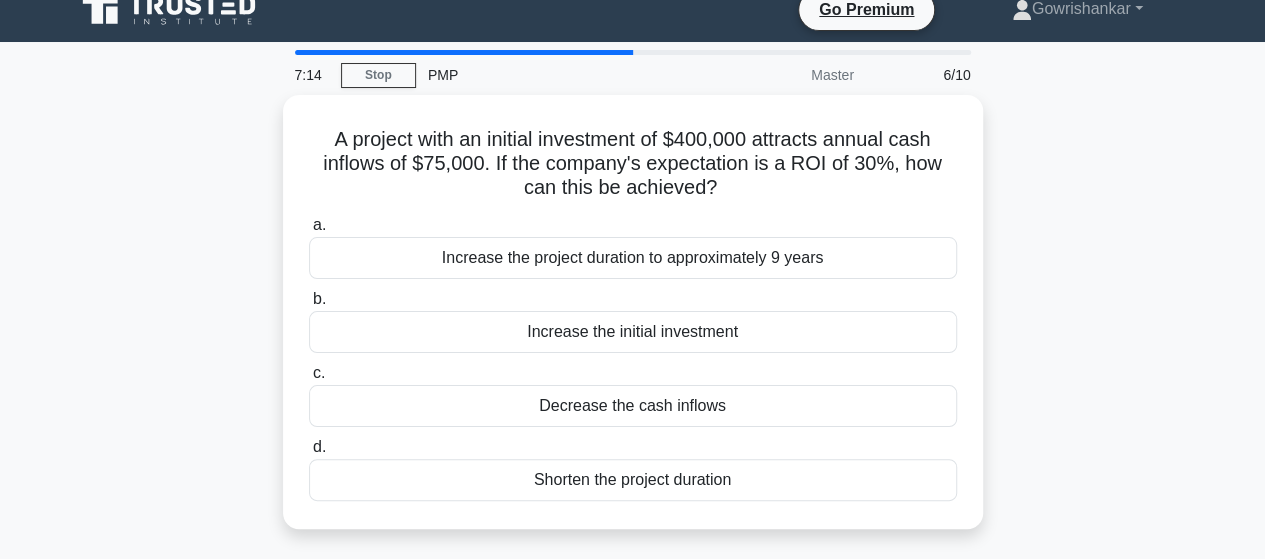 scroll, scrollTop: 0, scrollLeft: 0, axis: both 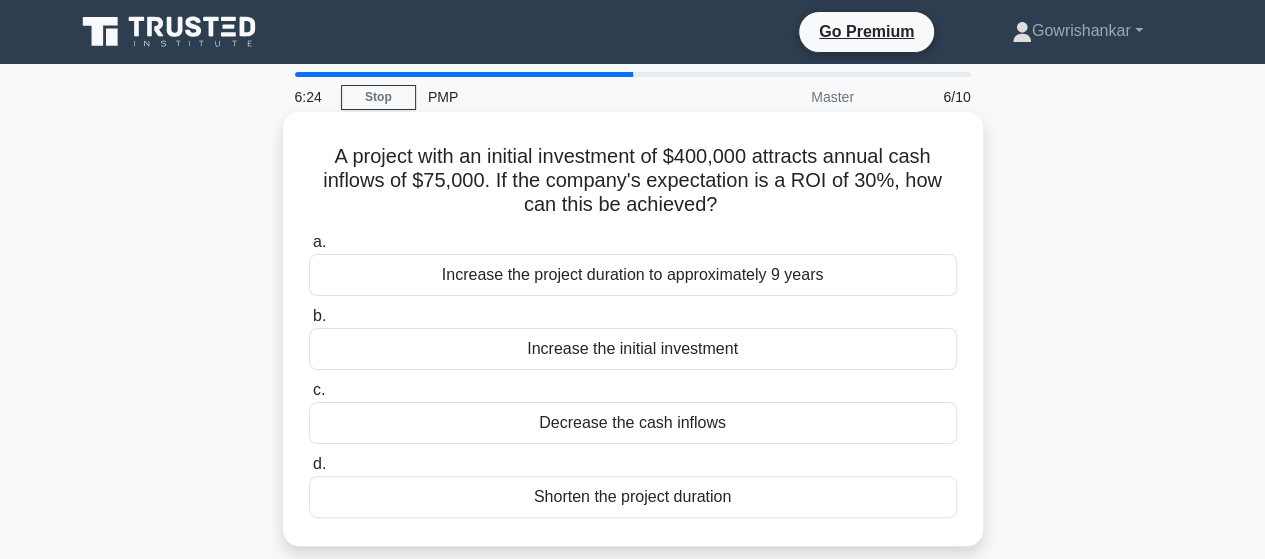 click on "Increase the project duration to approximately 9 years" at bounding box center (633, 275) 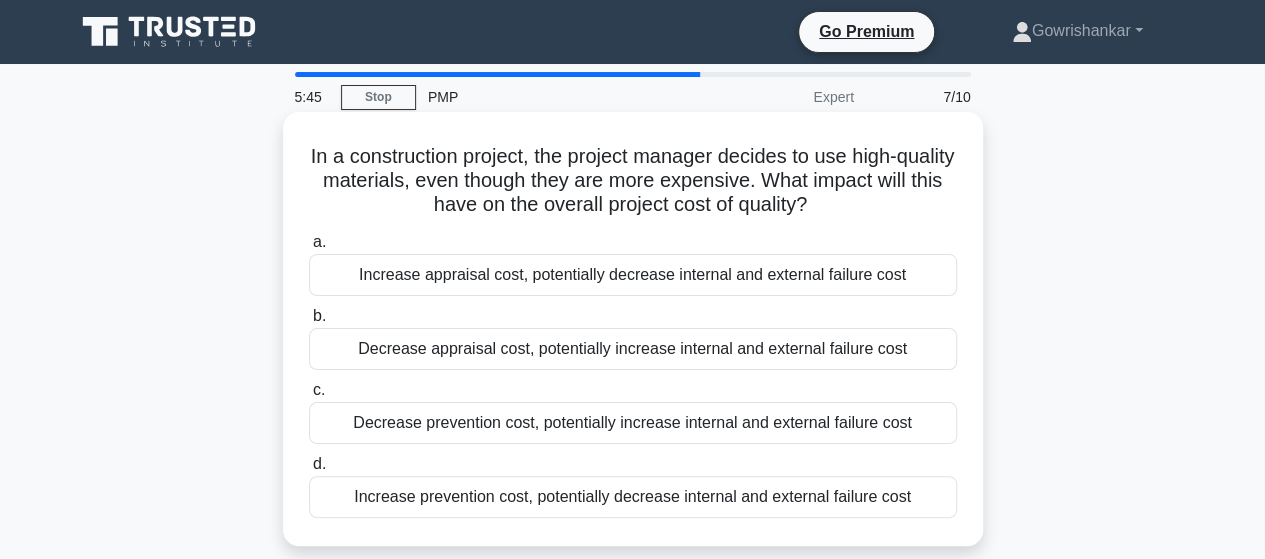 click on "Increase prevention cost, potentially decrease internal and external failure cost" at bounding box center [633, 497] 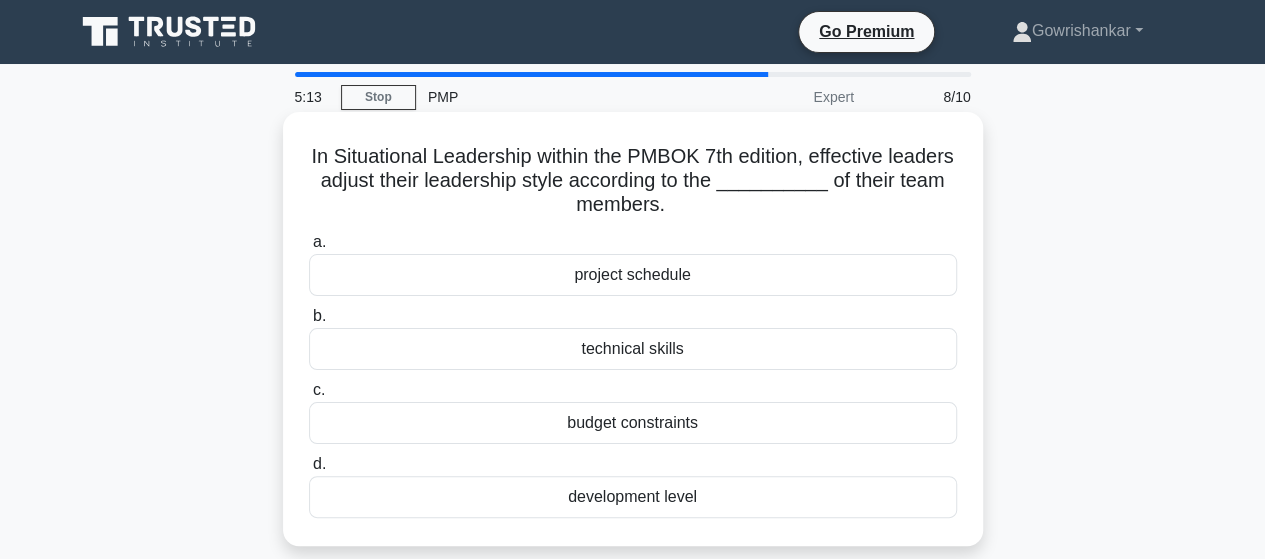 click on "development level" at bounding box center [633, 497] 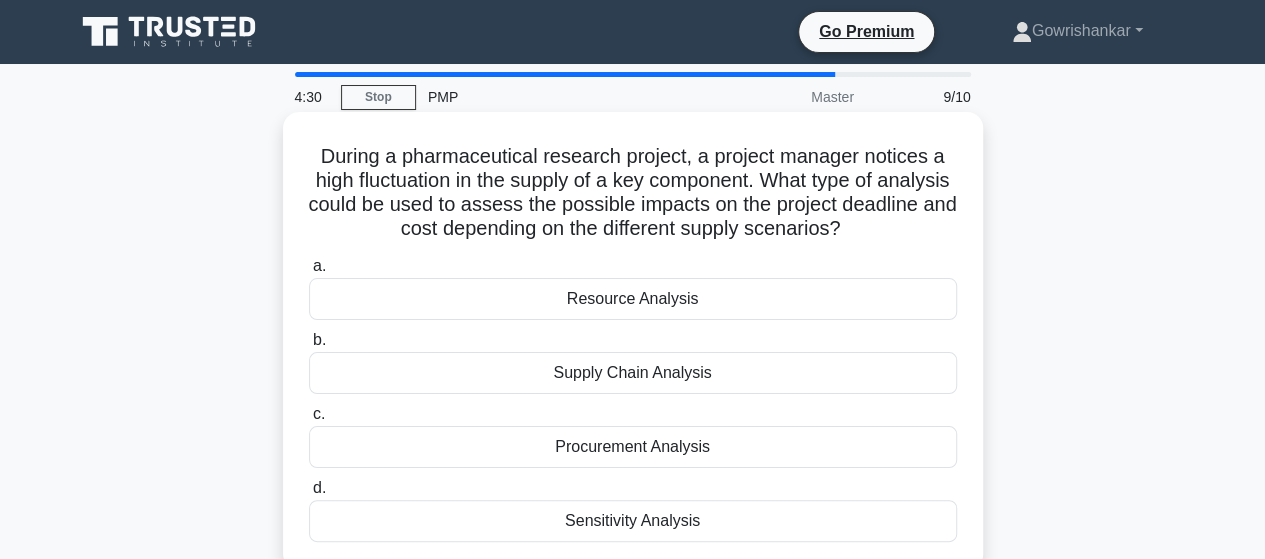 click on "Procurement Analysis" at bounding box center [633, 447] 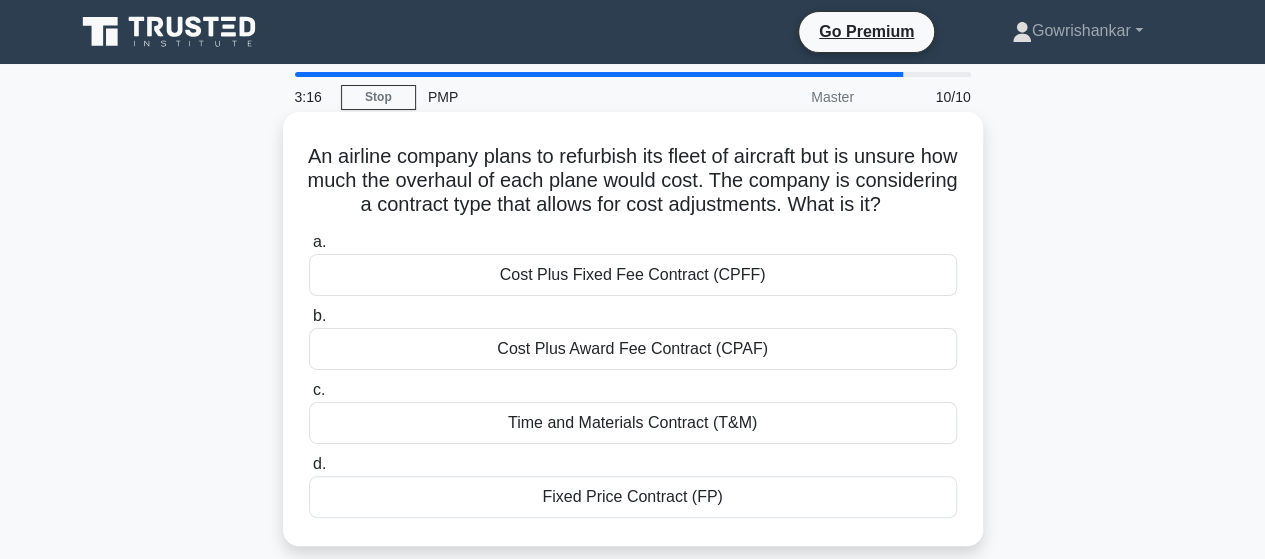 click on "Cost Plus Award Fee Contract (CPAF)" at bounding box center (633, 349) 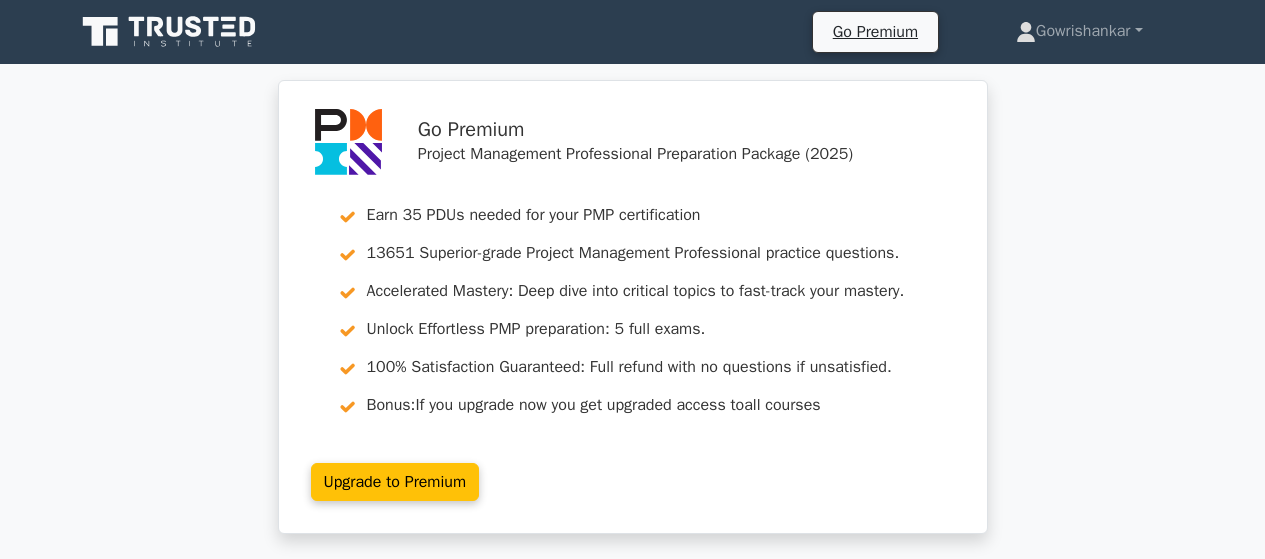 scroll, scrollTop: 0, scrollLeft: 0, axis: both 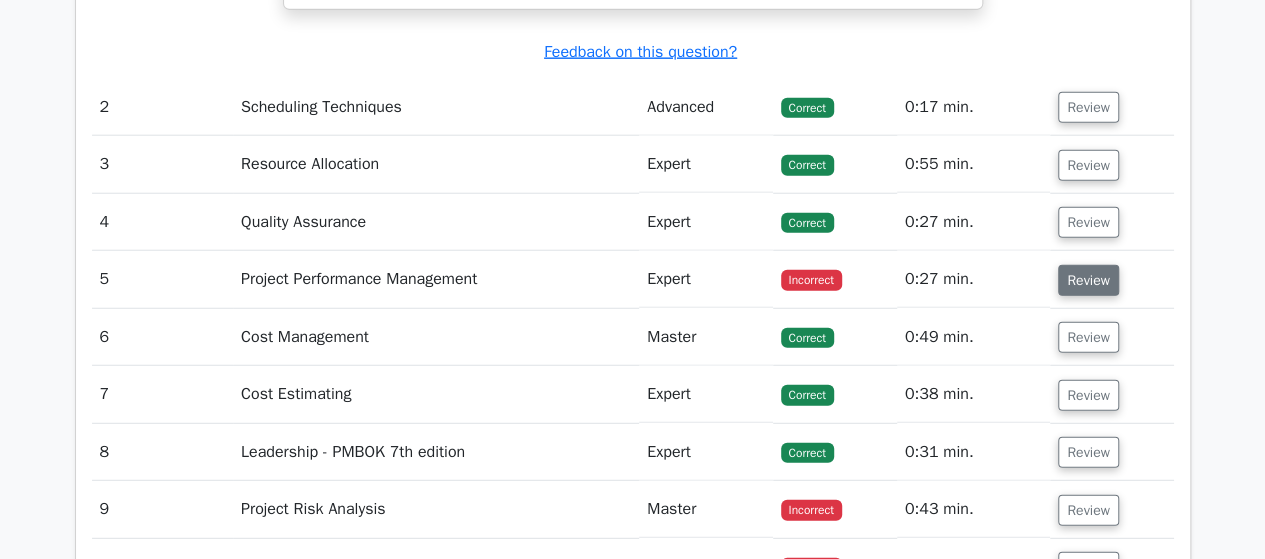 click on "Review" at bounding box center [1088, 280] 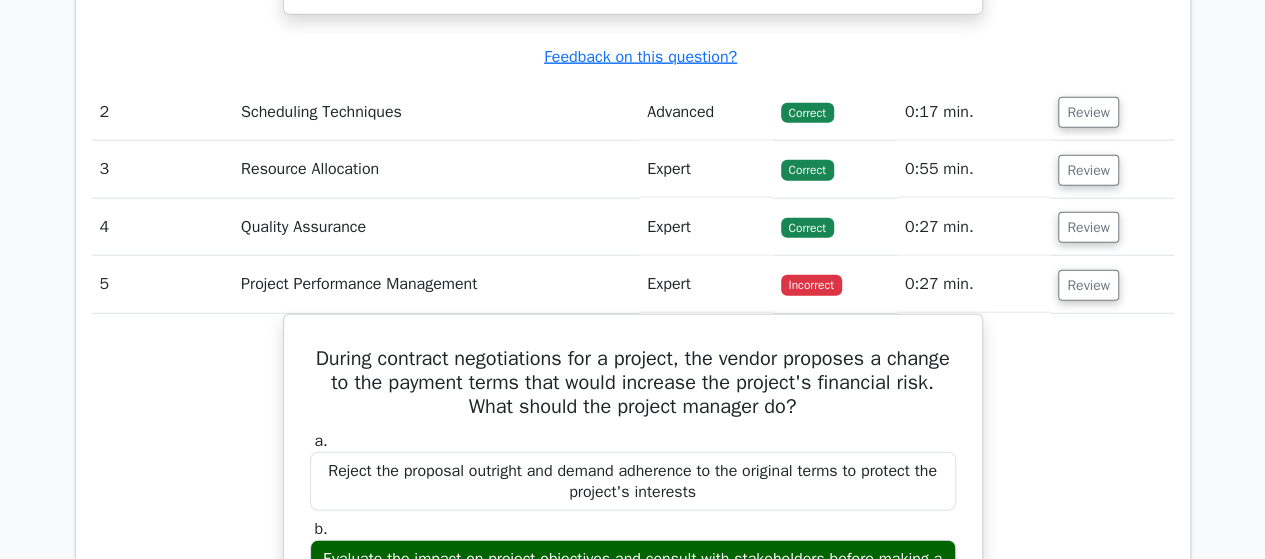scroll, scrollTop: 2547, scrollLeft: 0, axis: vertical 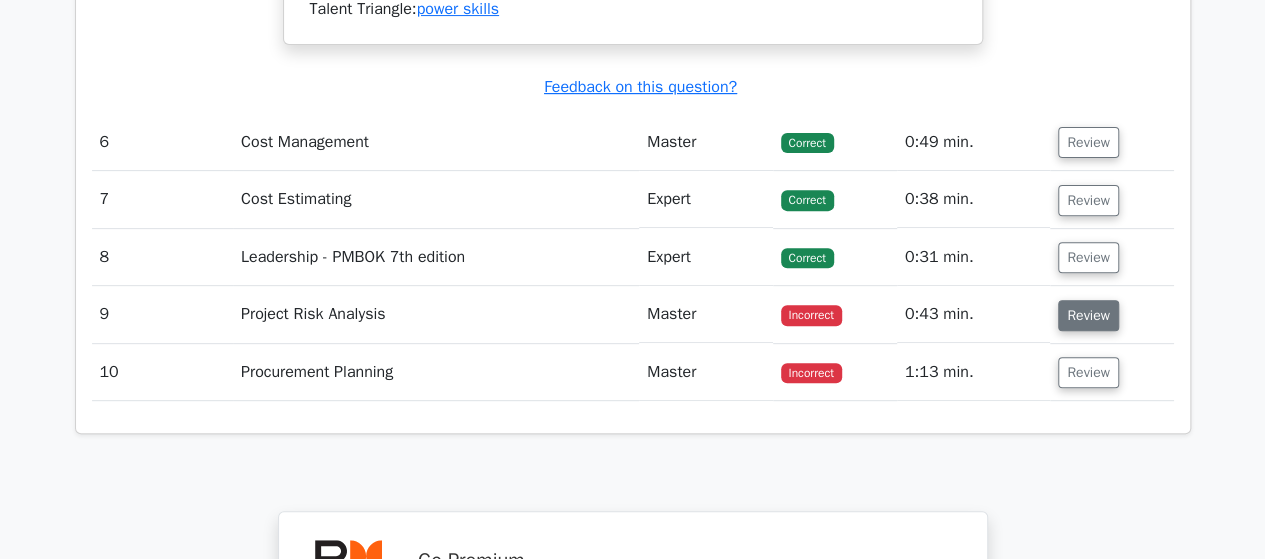 click on "Review" at bounding box center (1088, 315) 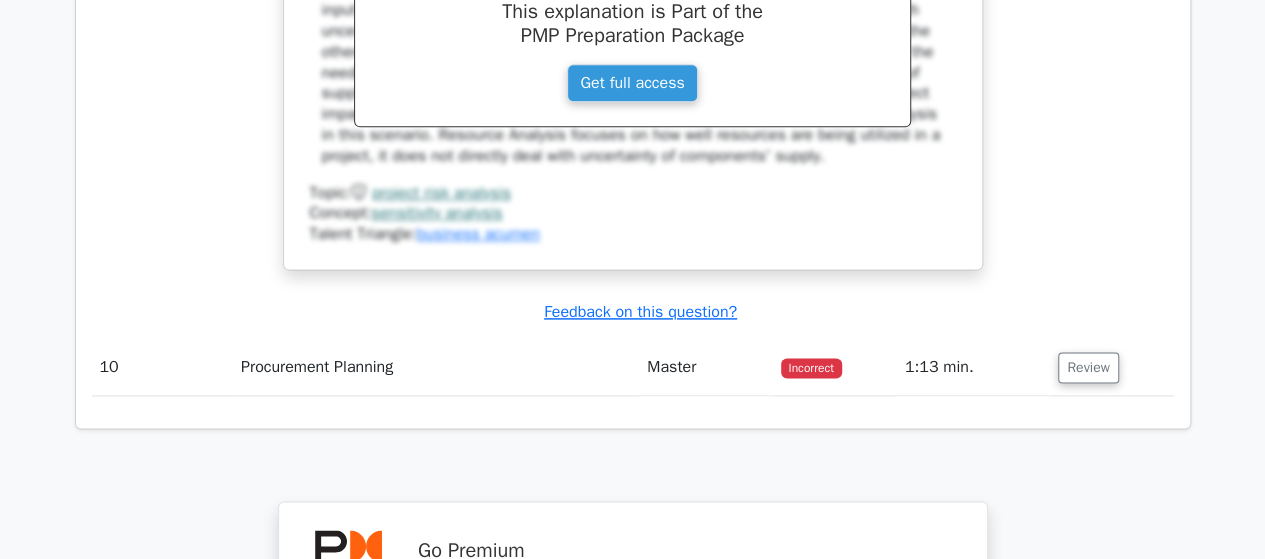 scroll, scrollTop: 4973, scrollLeft: 0, axis: vertical 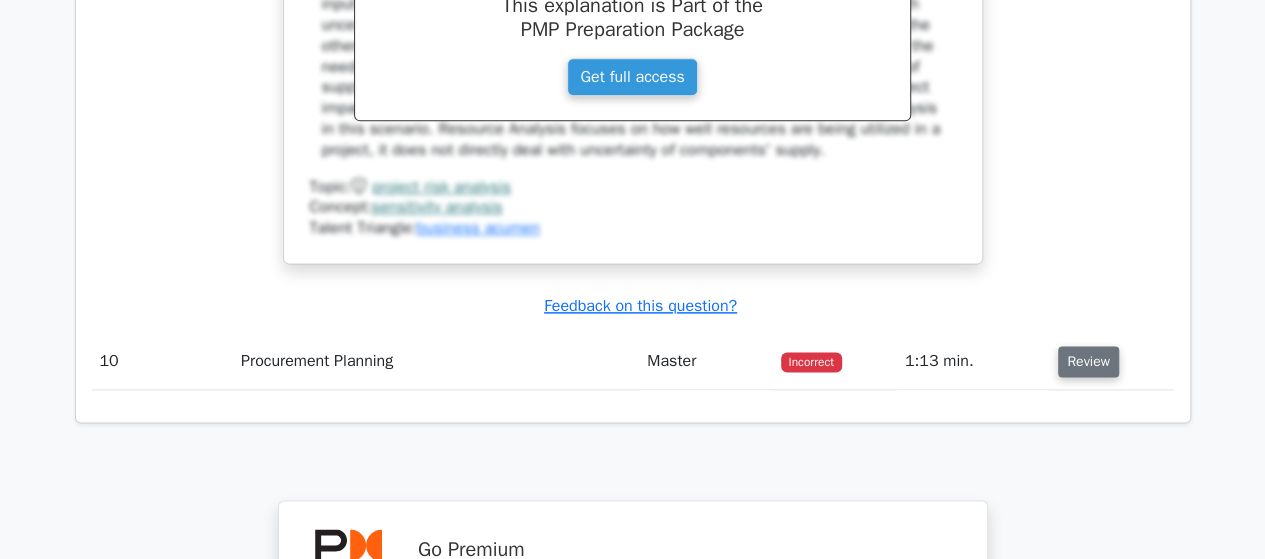 click on "Review" at bounding box center (1088, 361) 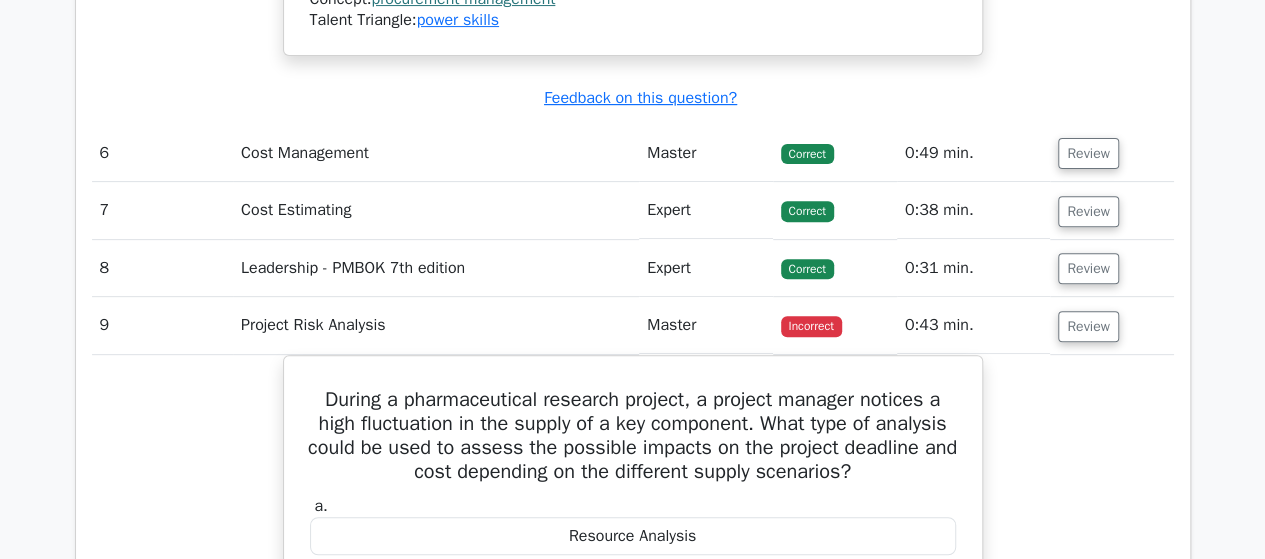 scroll, scrollTop: 4034, scrollLeft: 0, axis: vertical 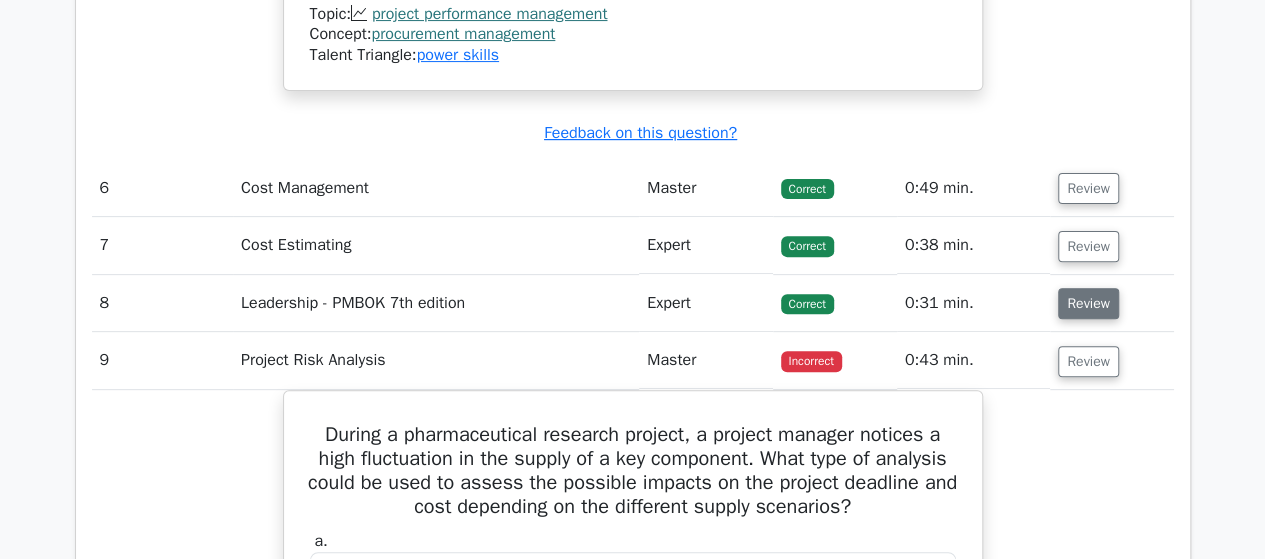 click on "Review" at bounding box center [1088, 303] 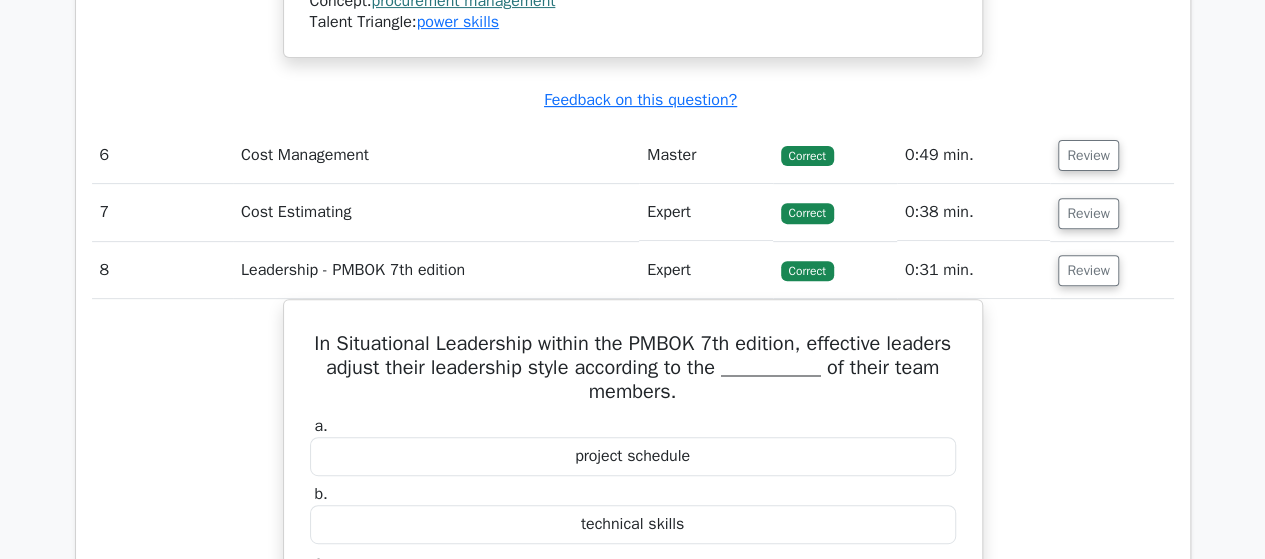 scroll, scrollTop: 4044, scrollLeft: 0, axis: vertical 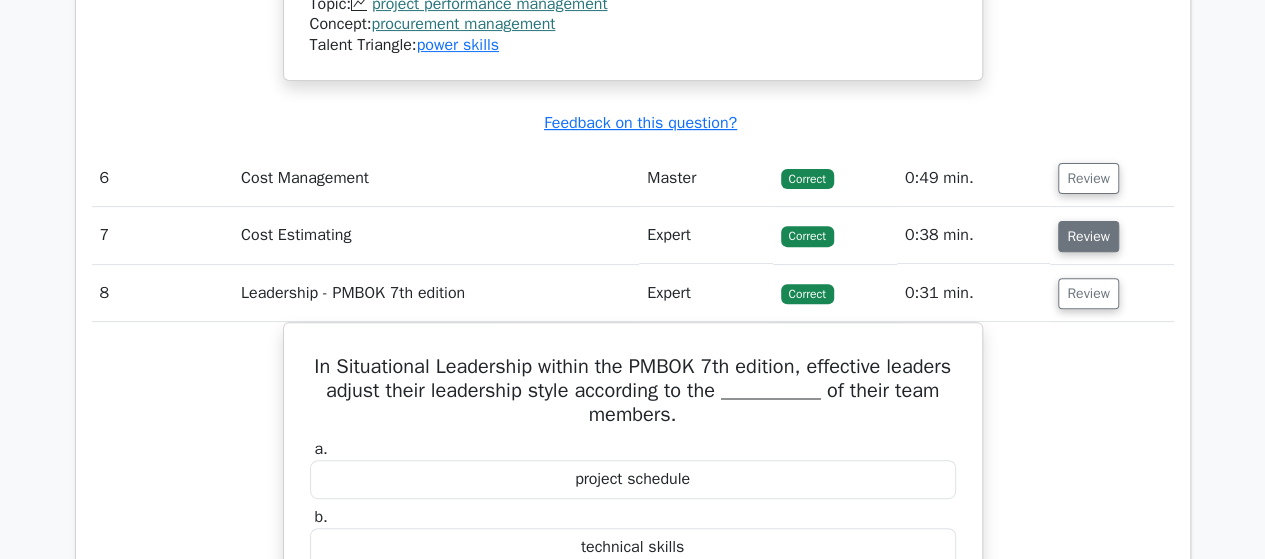 click on "Review" at bounding box center [1088, 236] 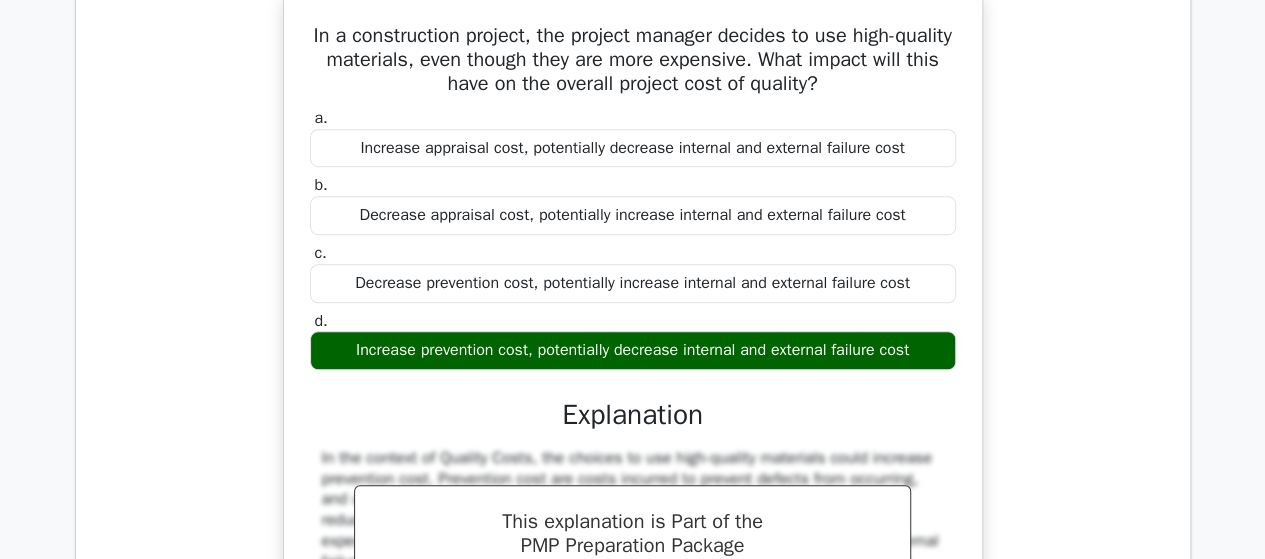 scroll, scrollTop: 4324, scrollLeft: 0, axis: vertical 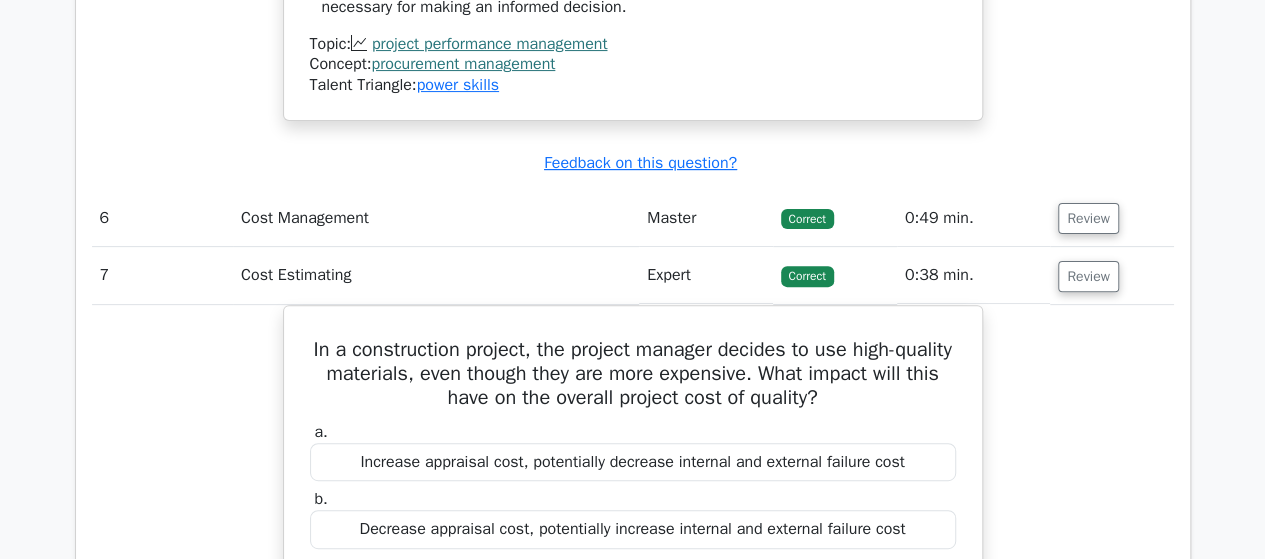 click on "Review" at bounding box center (1111, 218) 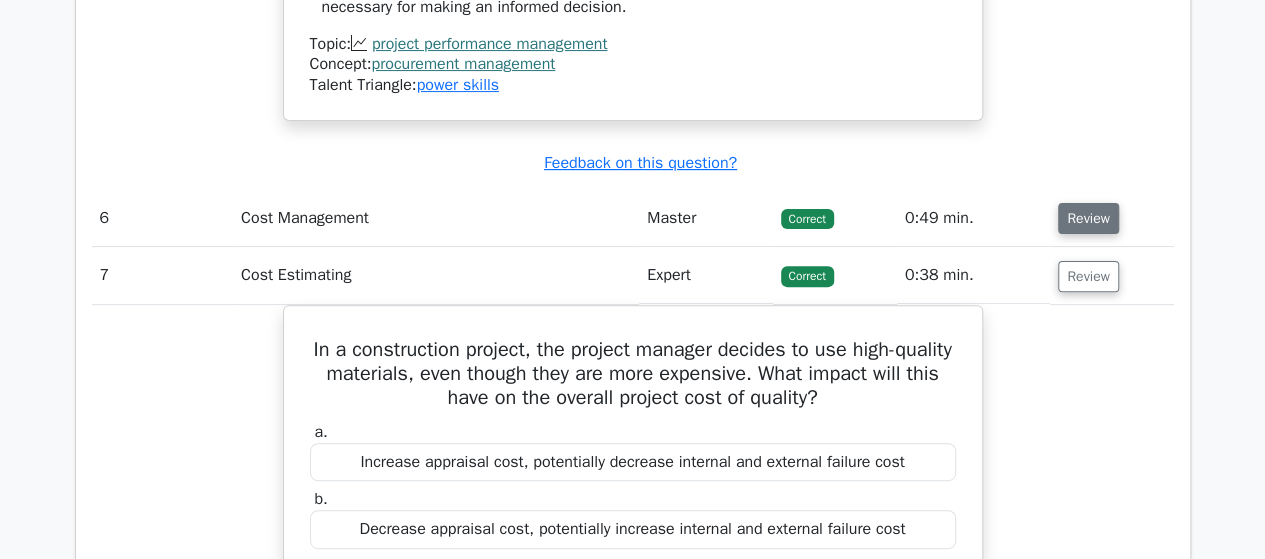 click on "Review" at bounding box center [1088, 218] 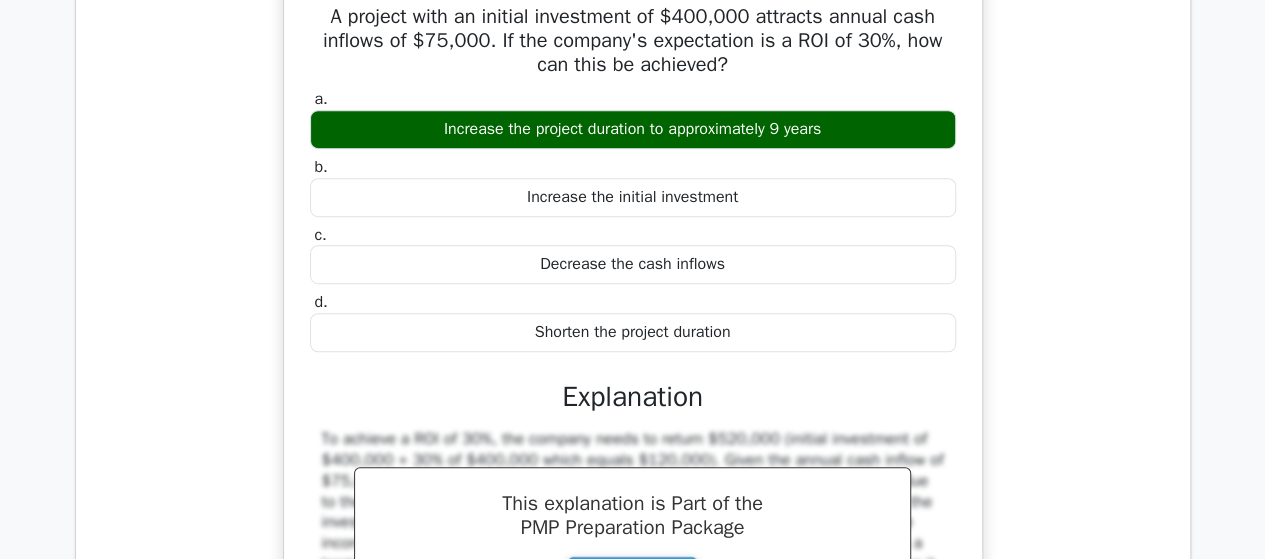 scroll, scrollTop: 4324, scrollLeft: 0, axis: vertical 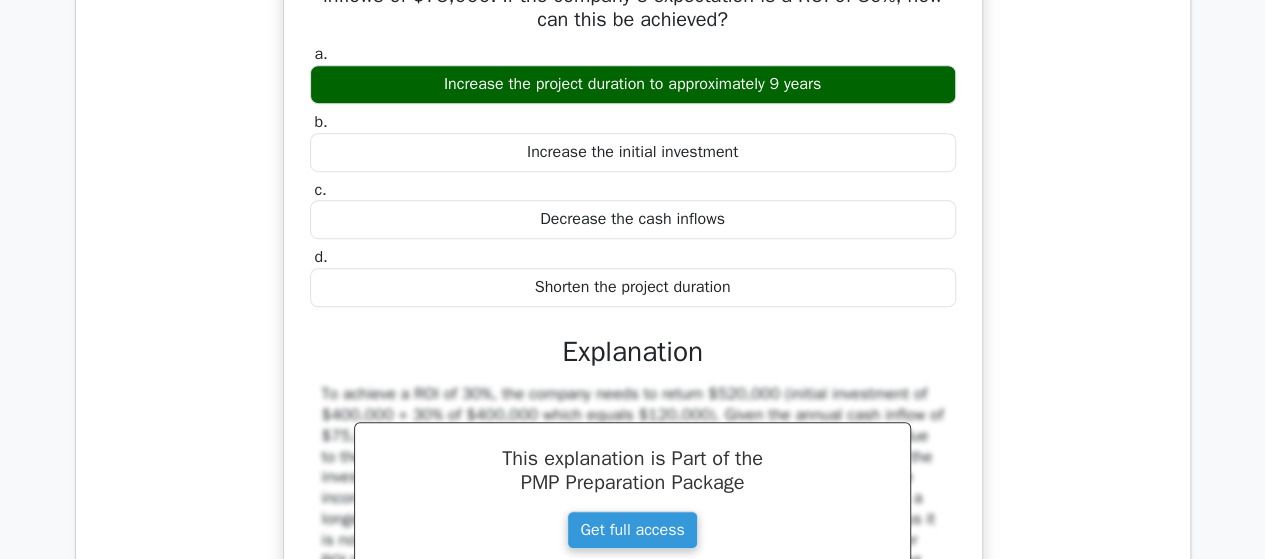 click on "A project with an initial investment of $400,000 attracts annual cash inflows of $75,000. If the company's expectation is a ROI of 30%, how can this be achieved?
a.
Increase the project duration to approximately 9 years
b." at bounding box center [633, 344] 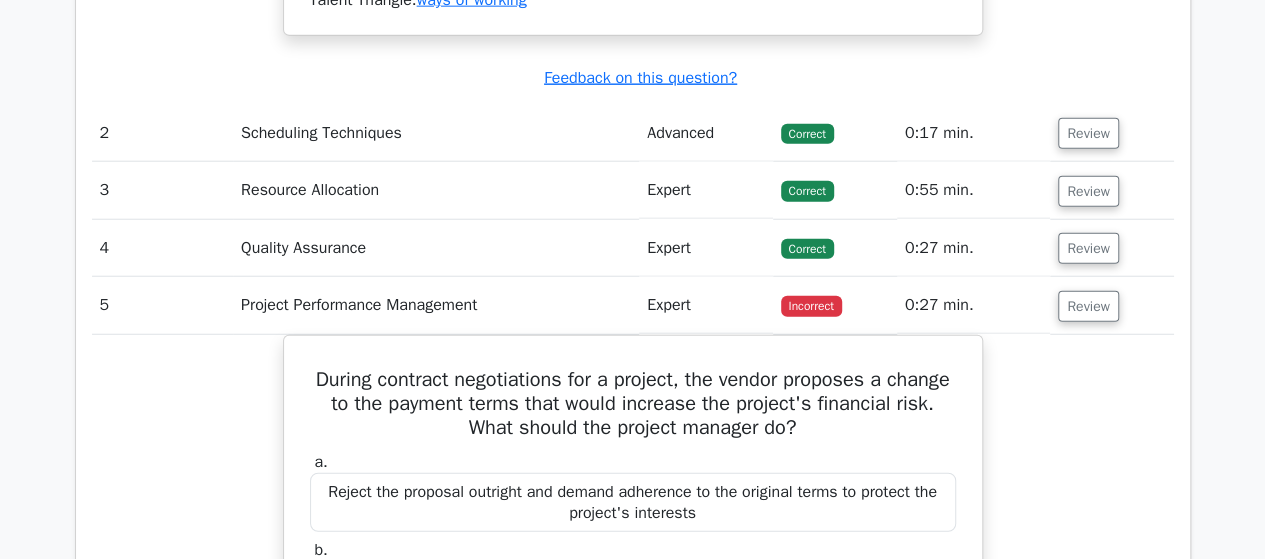 scroll, scrollTop: 2444, scrollLeft: 0, axis: vertical 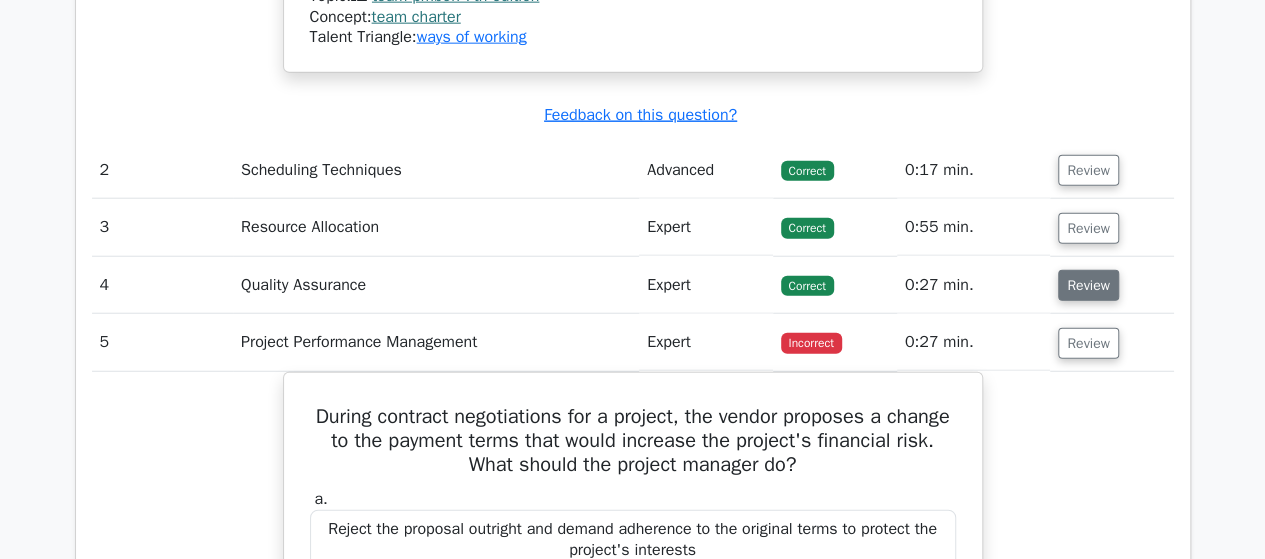 click on "Review" at bounding box center [1088, 285] 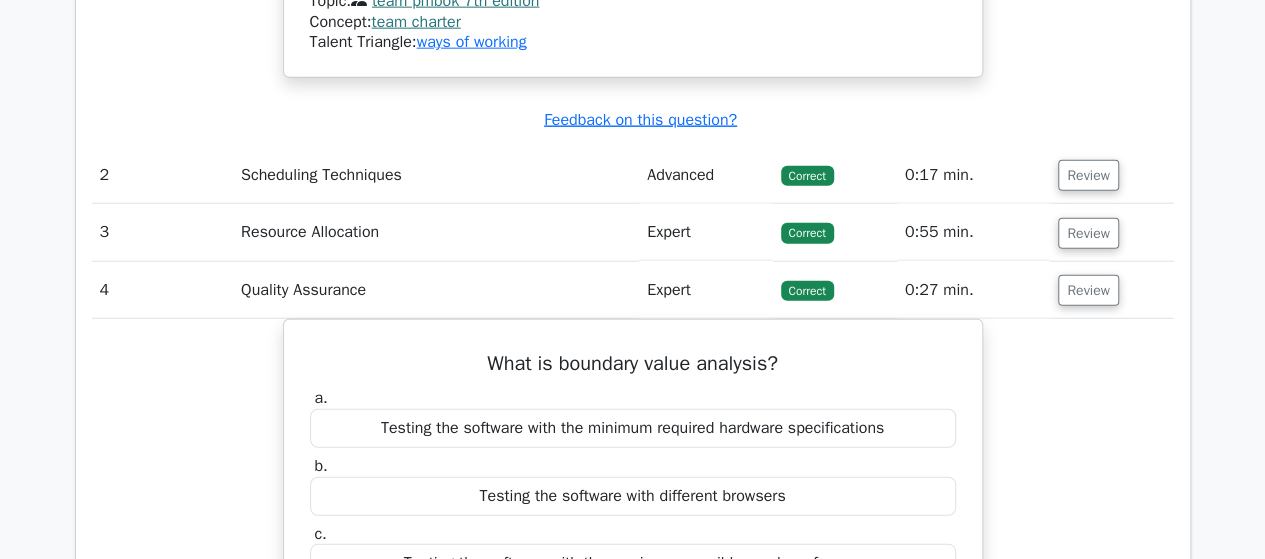 scroll, scrollTop: 2933, scrollLeft: 0, axis: vertical 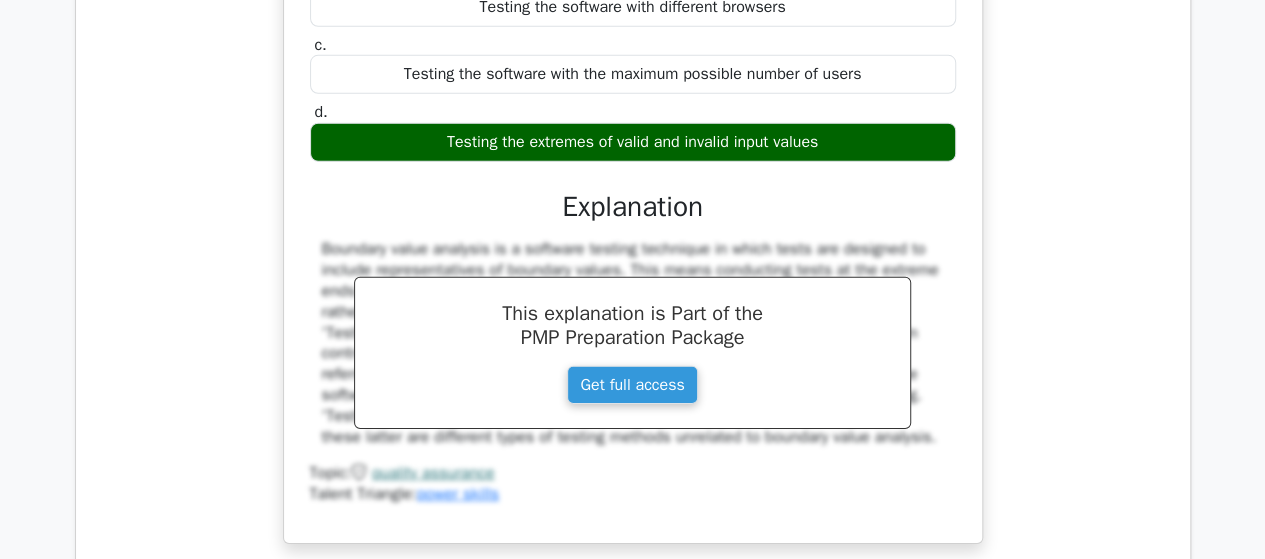 click on "Go Premium
Project Management Professional Preparation Package (2025)
Earn 35 PDUs needed for your PMP certification
13651 Superior-grade  Project Management Professional practice questions.
Accelerated Mastery: Deep dive into critical topics to fast-track your mastery.
Unlock Effortless PMP preparation: 5 full exams.
100% Satisfaction Guaranteed: Full refund with no questions if unsatisfied.
Bonus: all courses" at bounding box center [632, 2228] 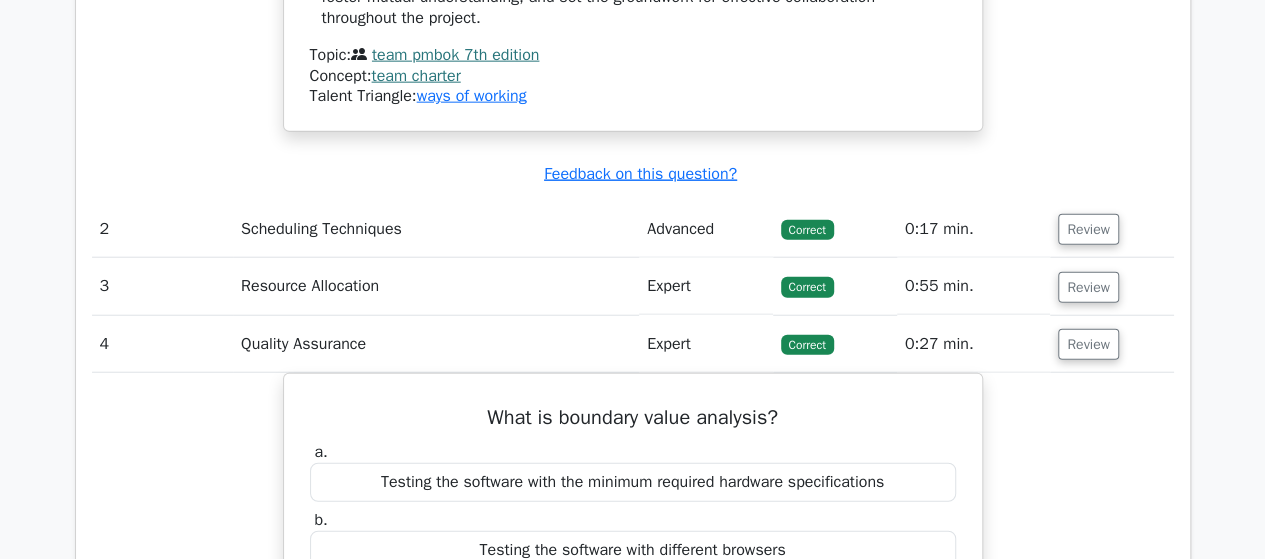 scroll, scrollTop: 2373, scrollLeft: 0, axis: vertical 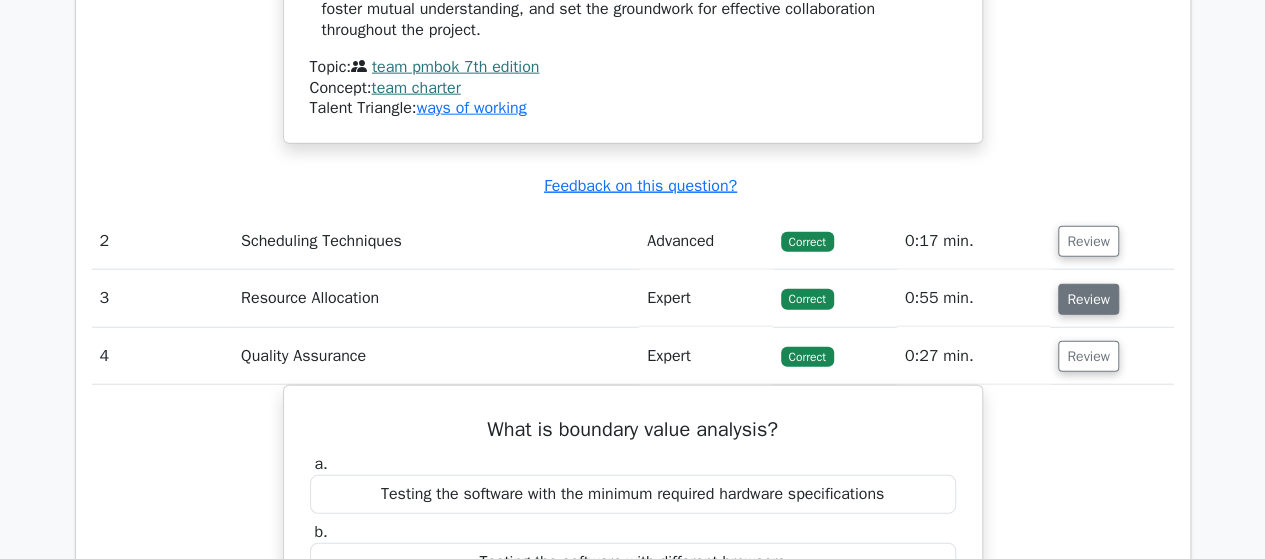 click on "Review" at bounding box center [1088, 299] 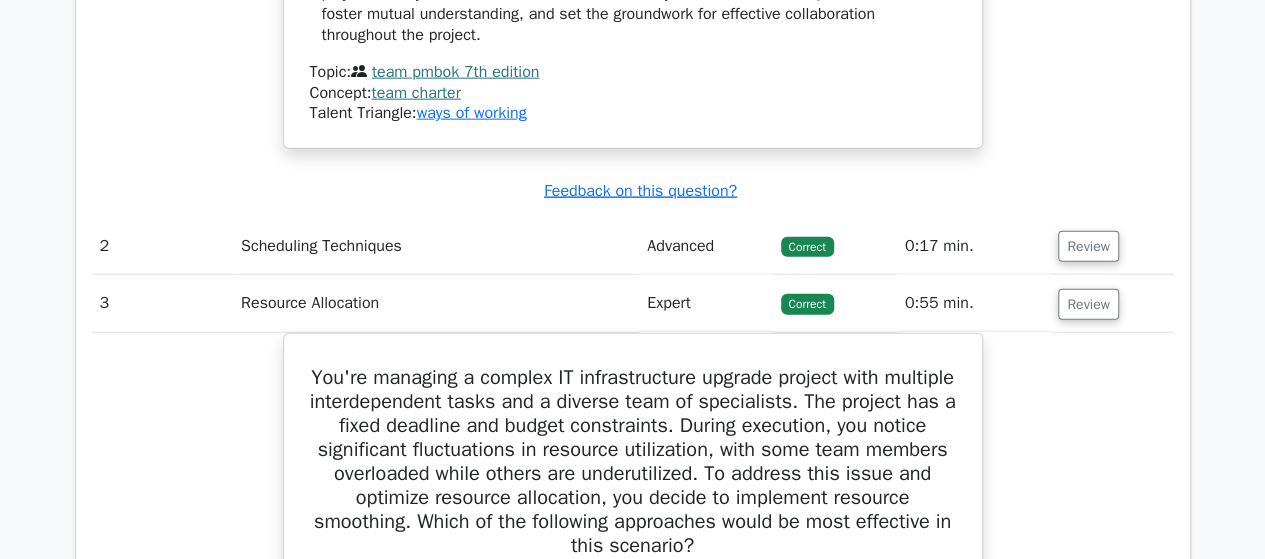 click on "Go Premium
Project Management Professional Preparation Package (2025)
Earn 35 PDUs needed for your PMP certification
13651 Superior-grade  Project Management Professional practice questions.
Accelerated Mastery: Deep dive into critical topics to fast-track your mastery.
Unlock Effortless PMP preparation: 5 full exams.
100% Satisfaction Guaranteed: Full refund with no questions if unsatisfied.
Bonus: all courses" at bounding box center [632, 3536] 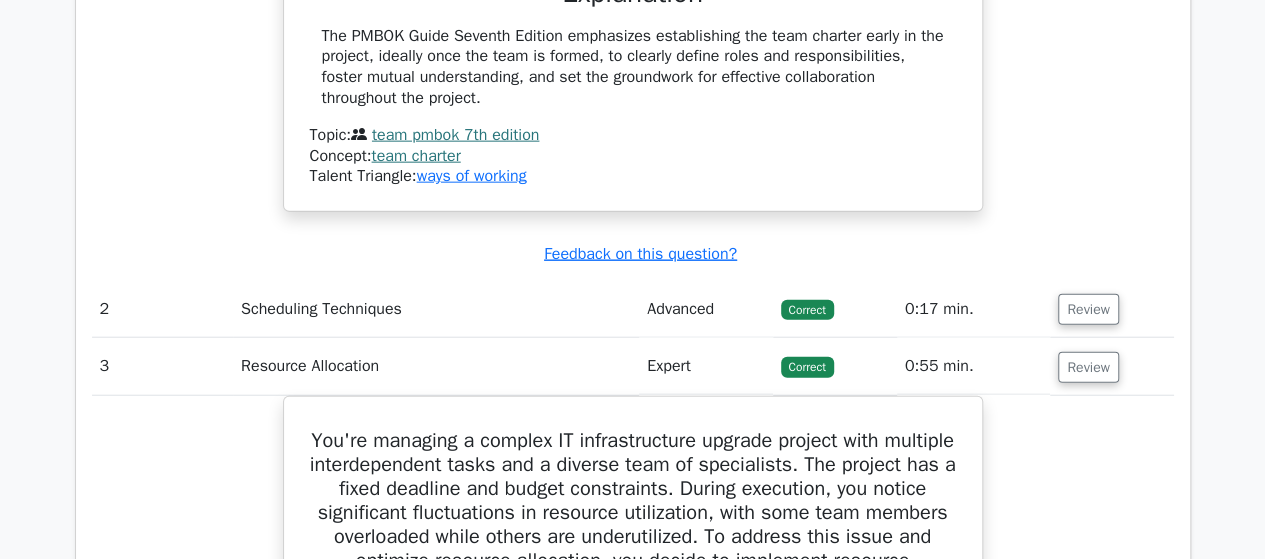 scroll, scrollTop: 2253, scrollLeft: 0, axis: vertical 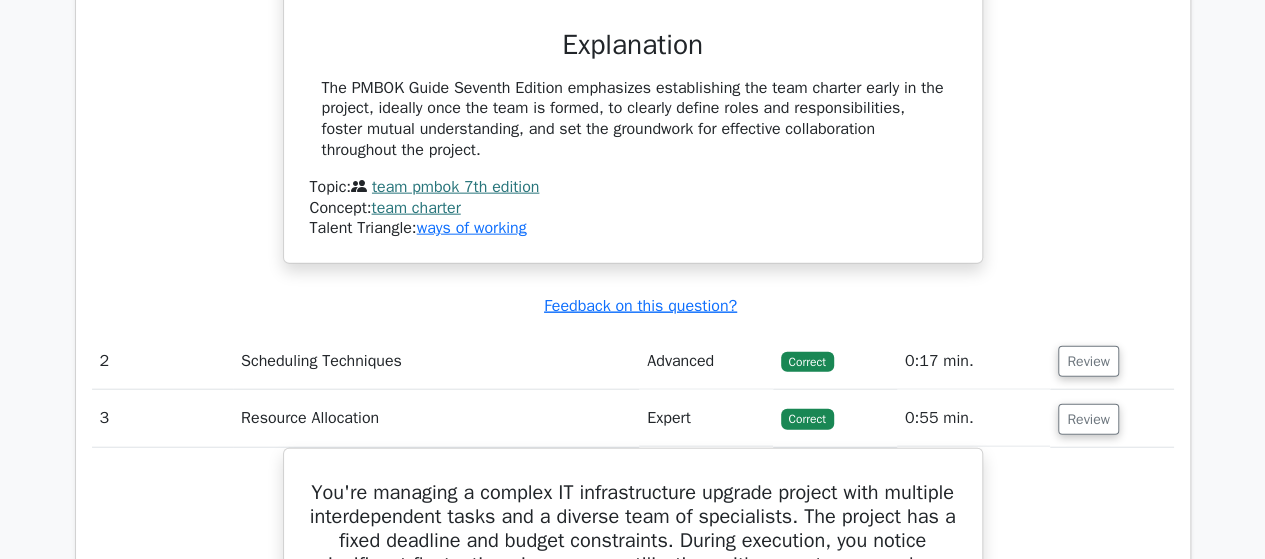 click on "Review" at bounding box center [1111, 361] 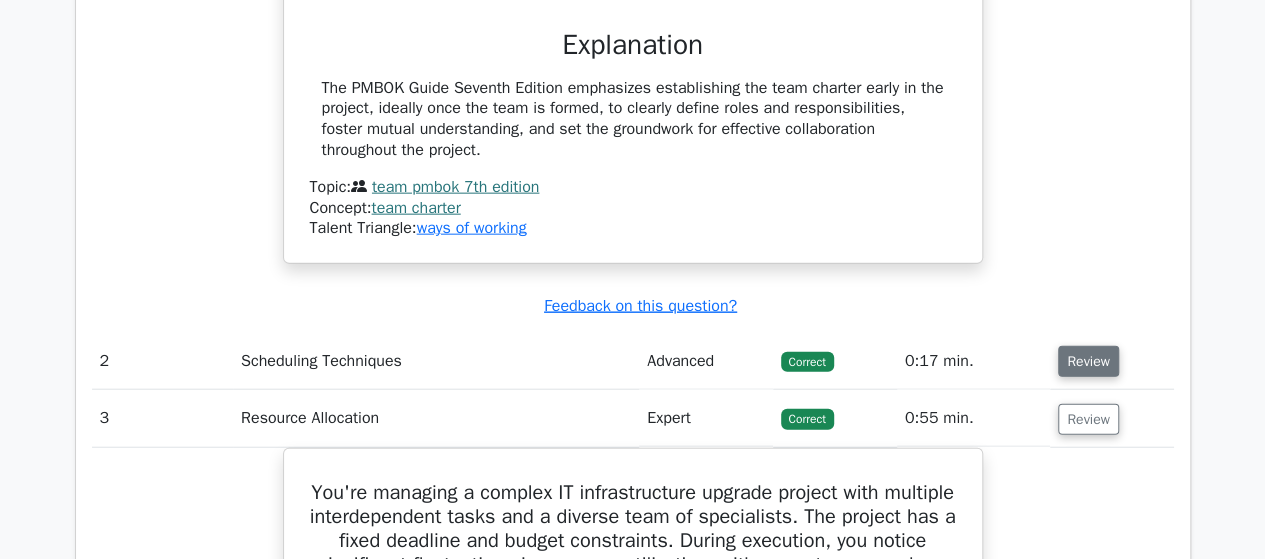 click on "Review" at bounding box center [1088, 361] 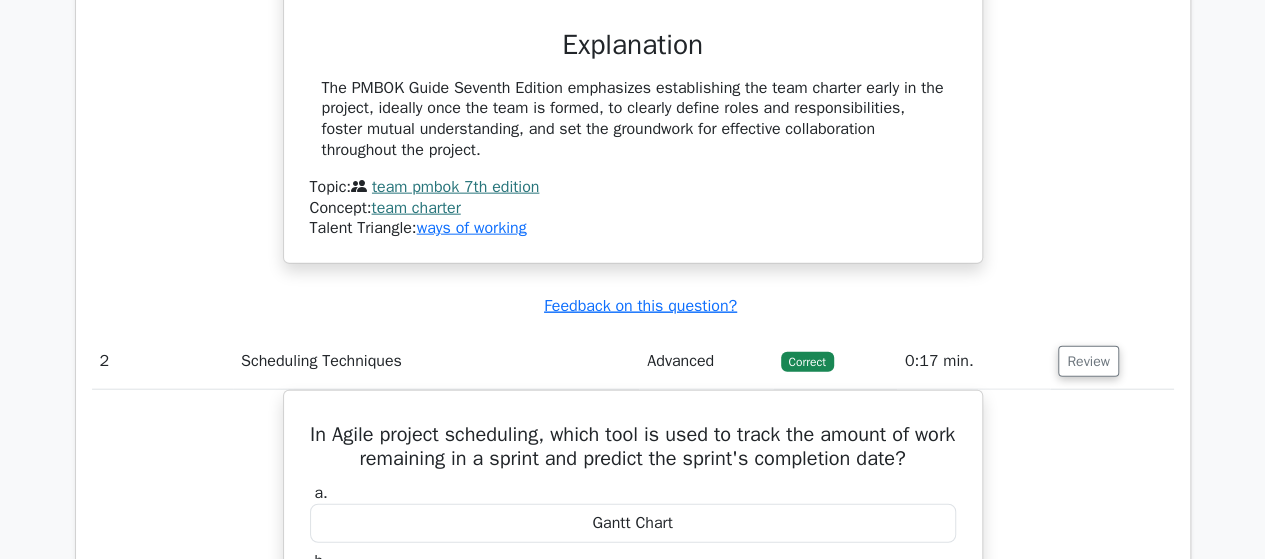 click on "According to the PMBOK Guide Seventh Edition, at which stage of the project should the team charter be developed to maximize its effectiveness?
a.
During project initiation before the team is formed
b.
c. d." at bounding box center (633, -45) 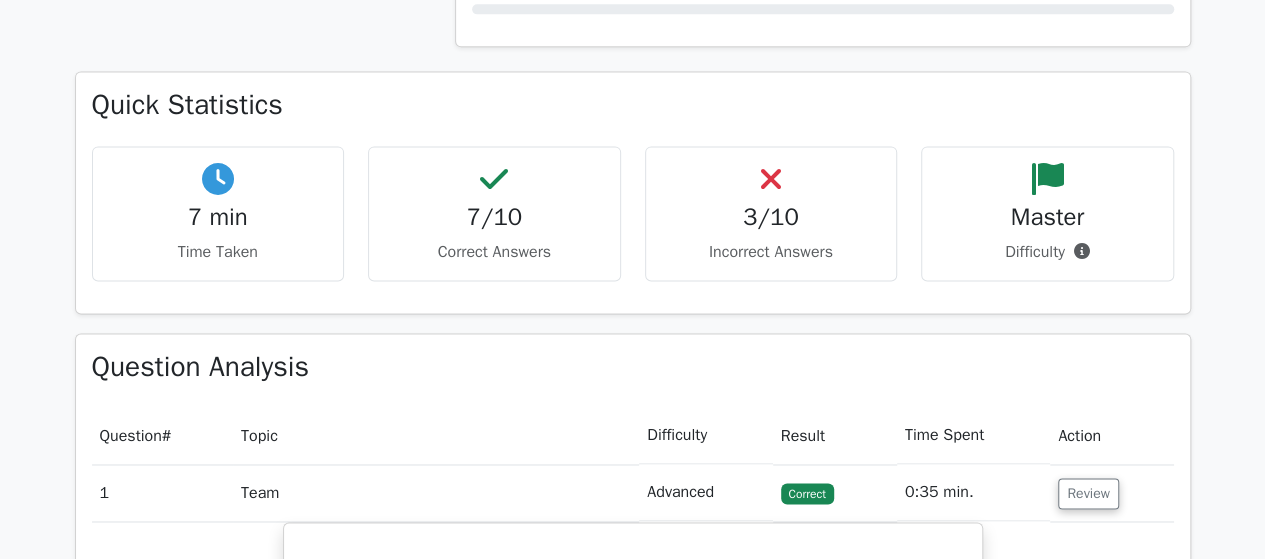 scroll, scrollTop: 1253, scrollLeft: 0, axis: vertical 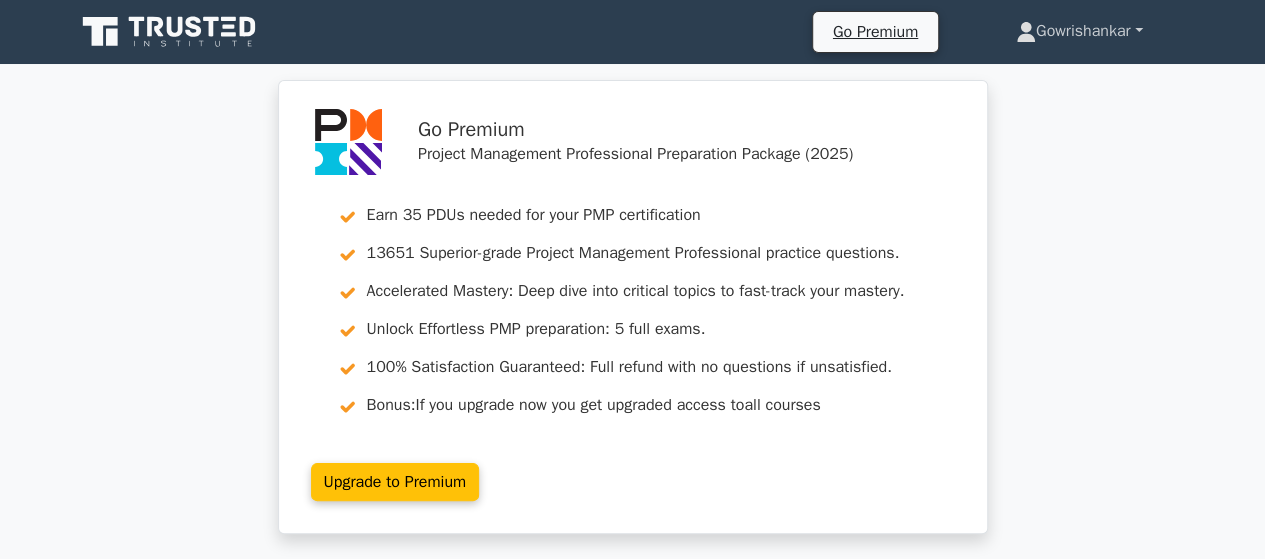 click on "Gowrishankar" at bounding box center (1079, 31) 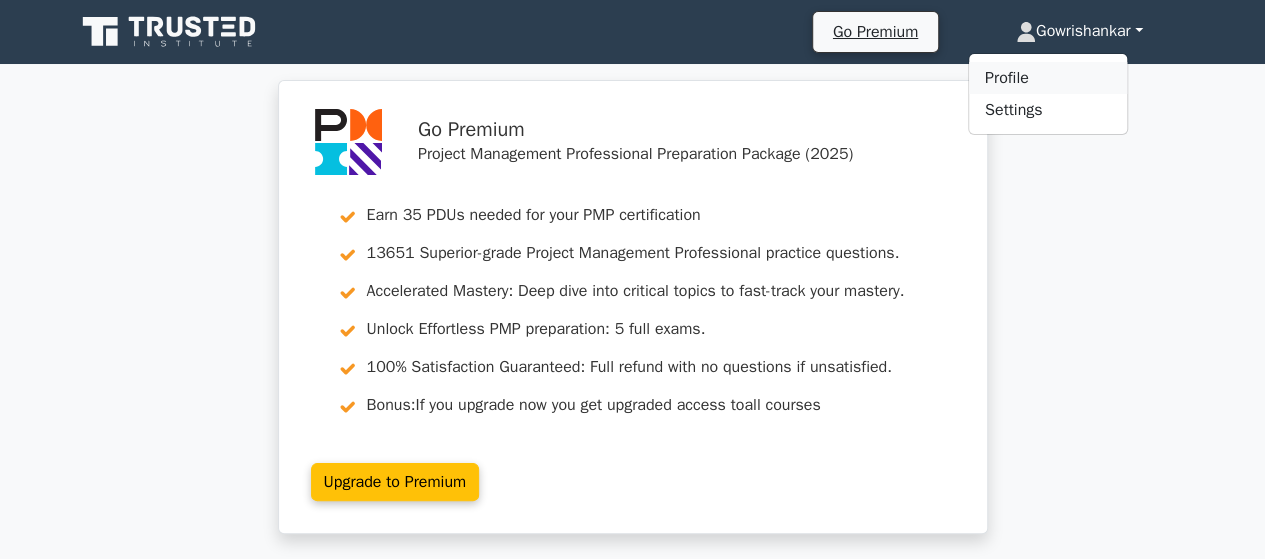 click on "Profile" at bounding box center (1048, 78) 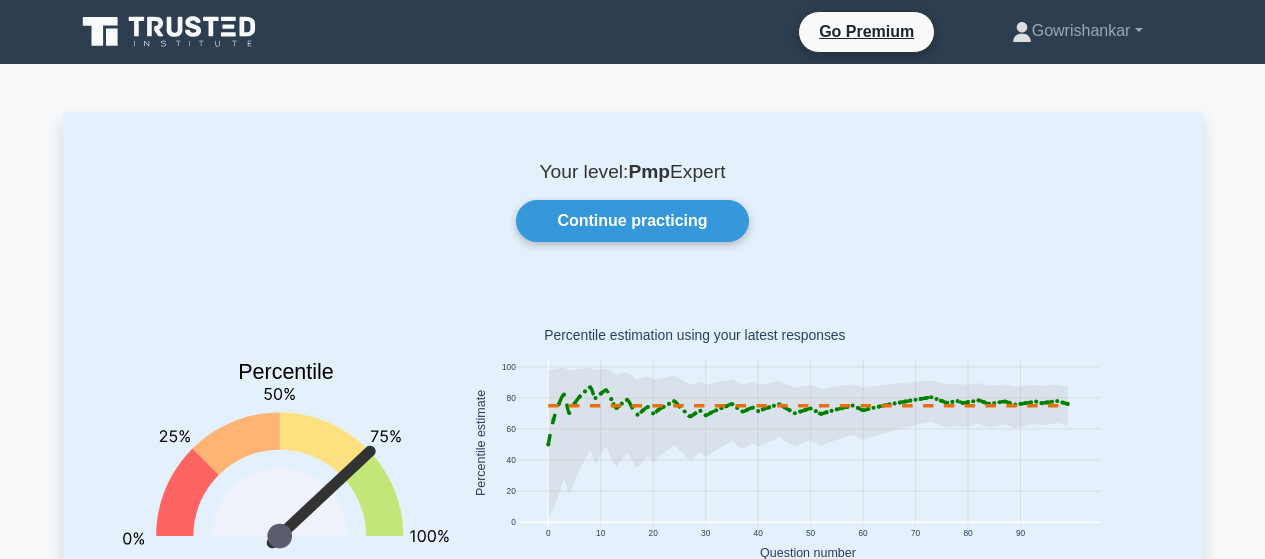 scroll, scrollTop: 0, scrollLeft: 0, axis: both 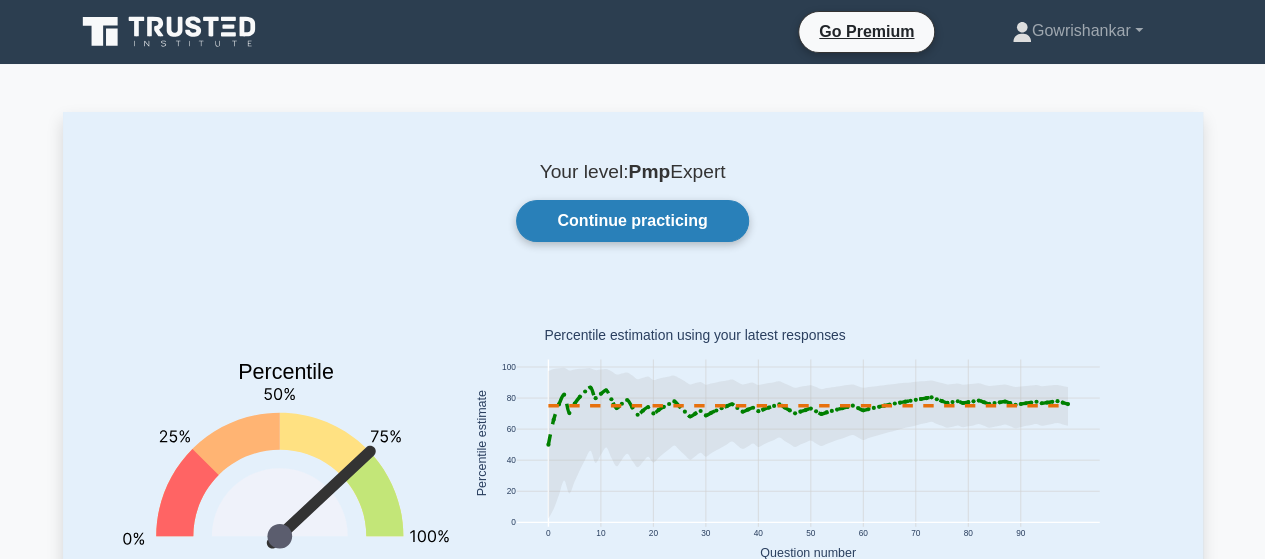 click on "Continue practicing" at bounding box center (632, 221) 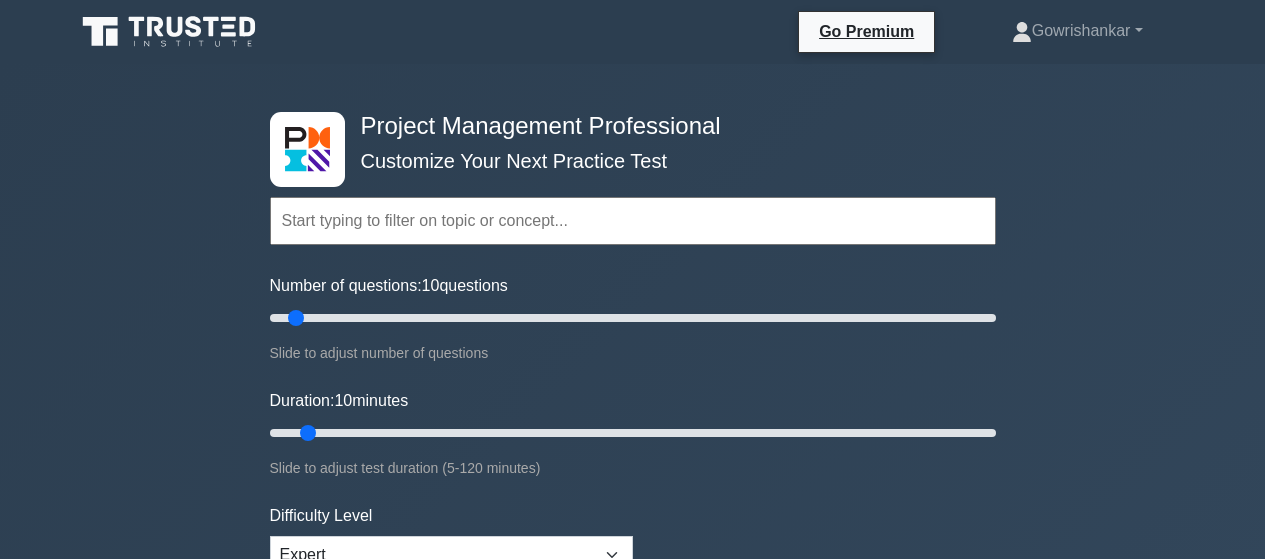 scroll, scrollTop: 0, scrollLeft: 0, axis: both 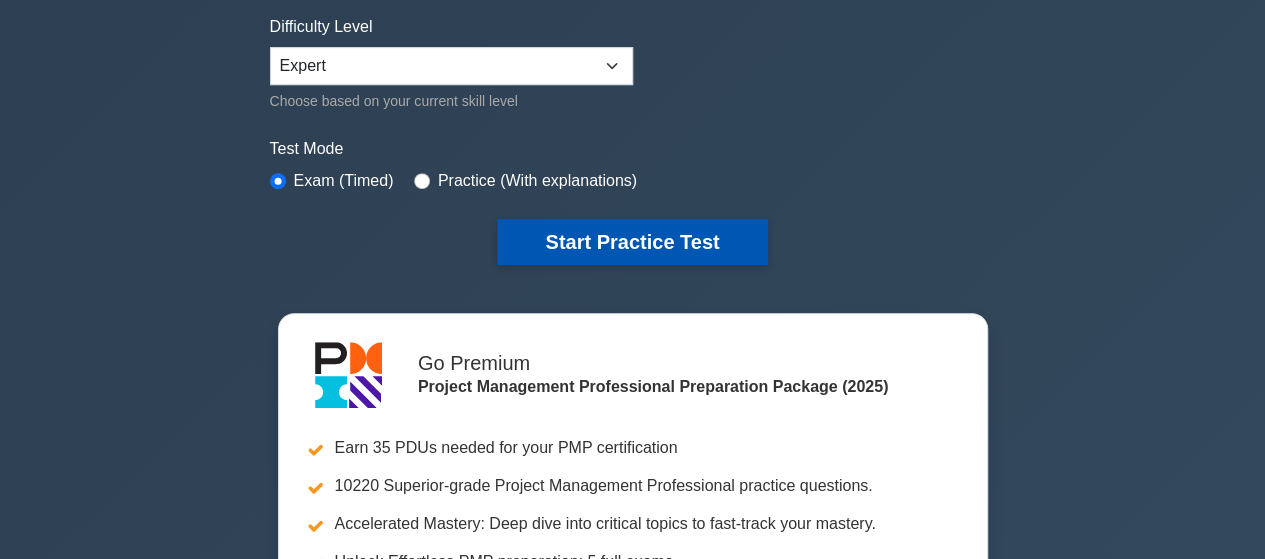 click on "Start Practice Test" at bounding box center (632, 242) 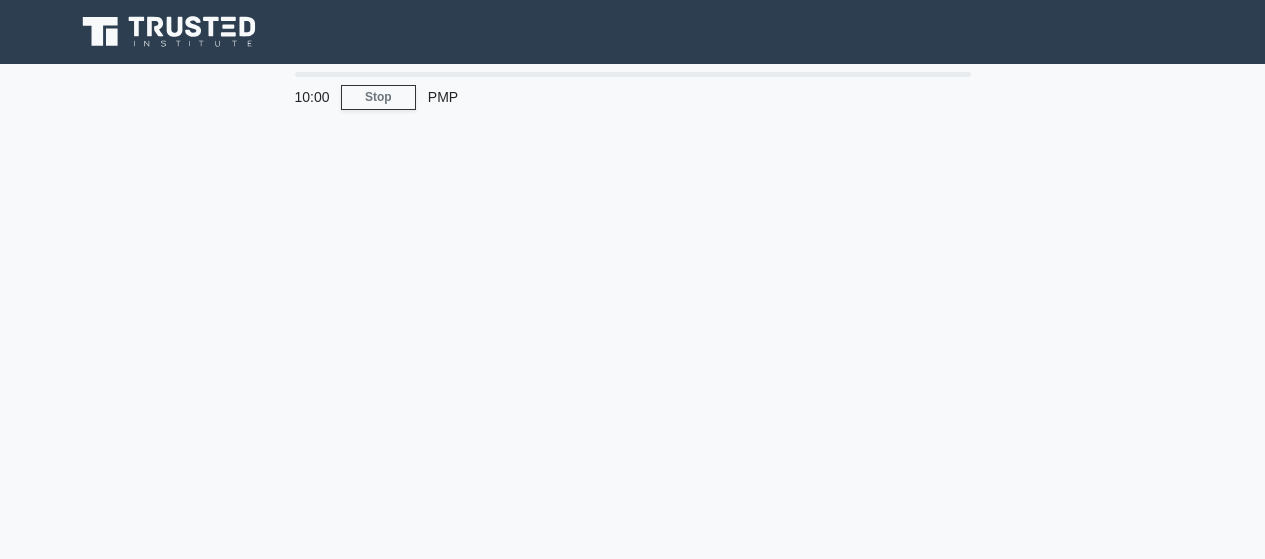 scroll, scrollTop: 0, scrollLeft: 0, axis: both 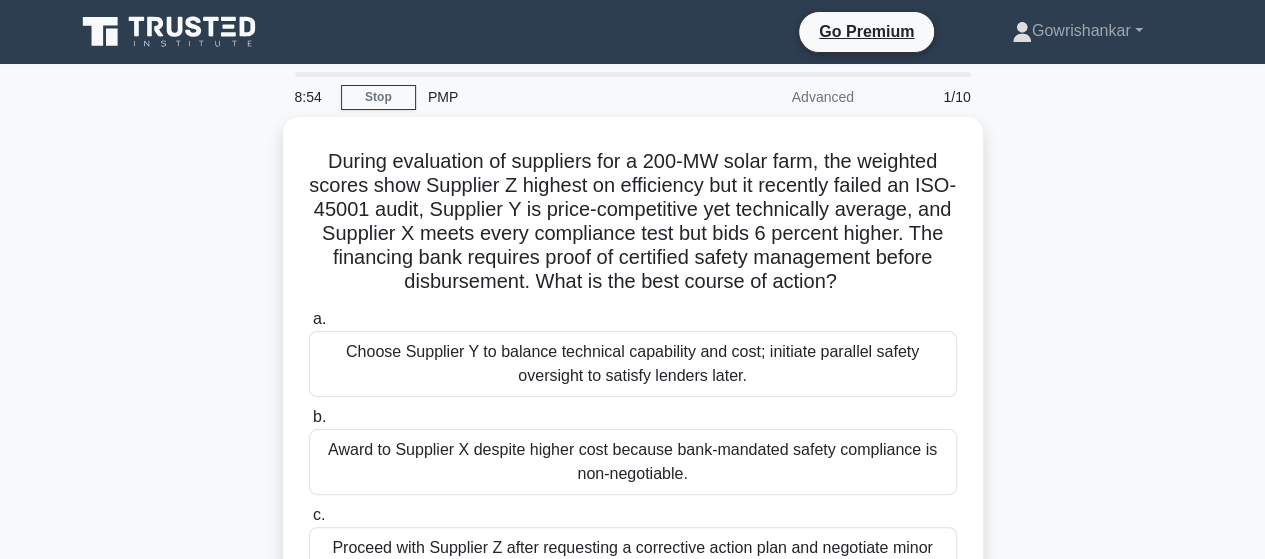 click on "During evaluation of suppliers for a 200-MW solar farm, the weighted scores show Supplier Z highest on efficiency but it recently failed an ISO-45001 audit, Supplier Y is price-competitive yet technically average, and Supplier X meets every compliance test but bids 6 percent higher. The financing bank requires proof of certified safety management before disbursement. What is the best course of action?
.spinner_0XTQ{transform-origin:center;animation:spinner_y6GP .75s linear infinite}@keyframes spinner_y6GP{100%{transform:rotate(360deg)}}
a.
b. c." at bounding box center (633, 430) 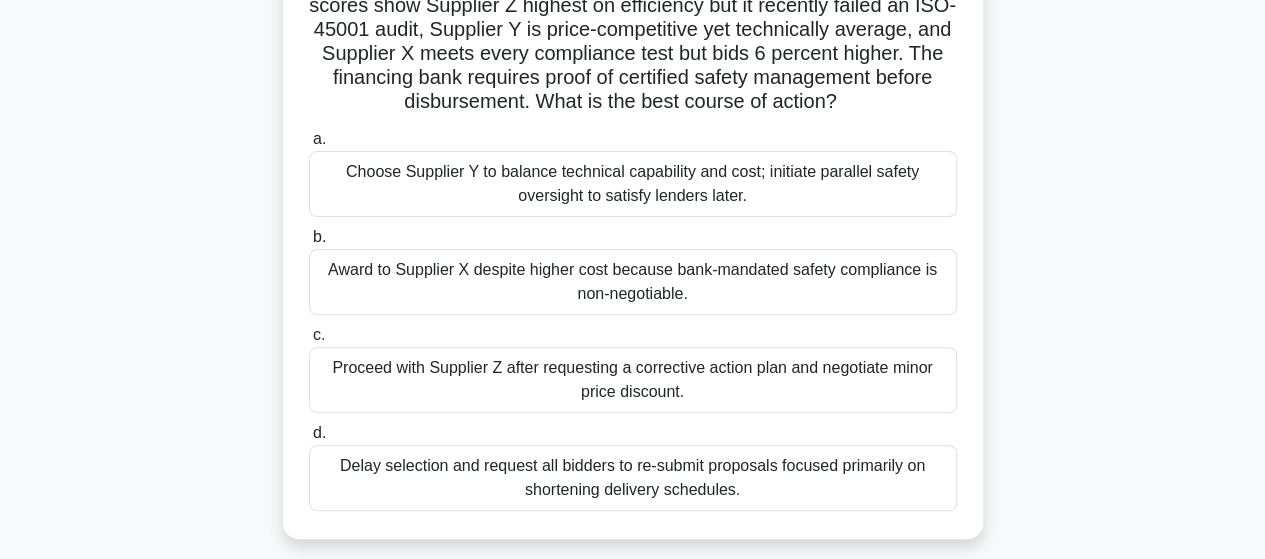 scroll, scrollTop: 200, scrollLeft: 0, axis: vertical 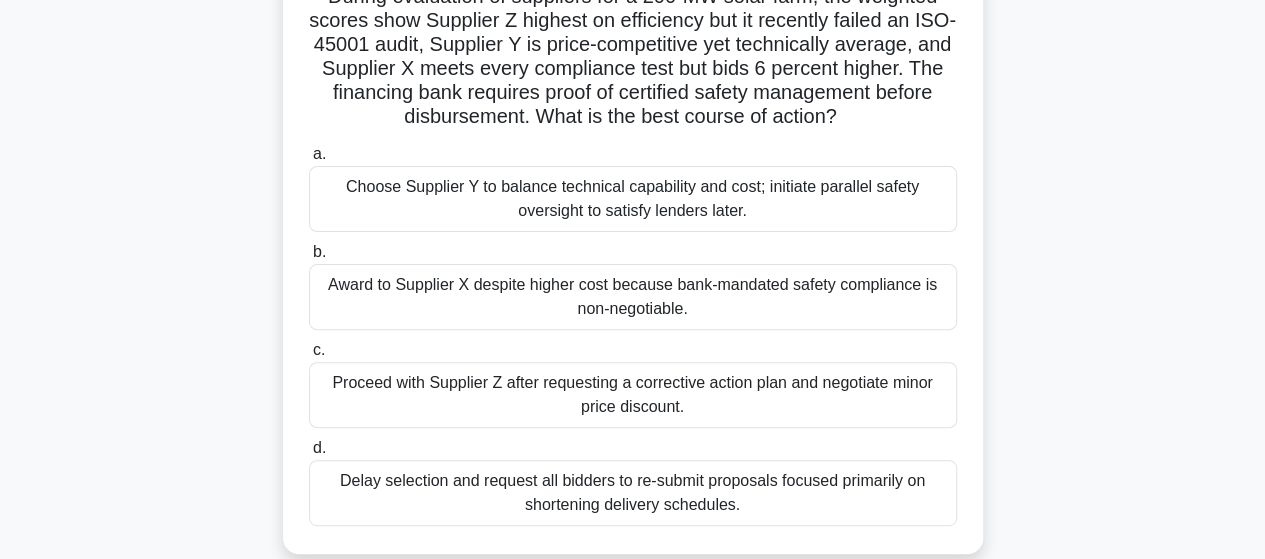 click on "Award to Supplier X despite higher cost because bank-mandated safety compliance is non-negotiable." at bounding box center [633, 297] 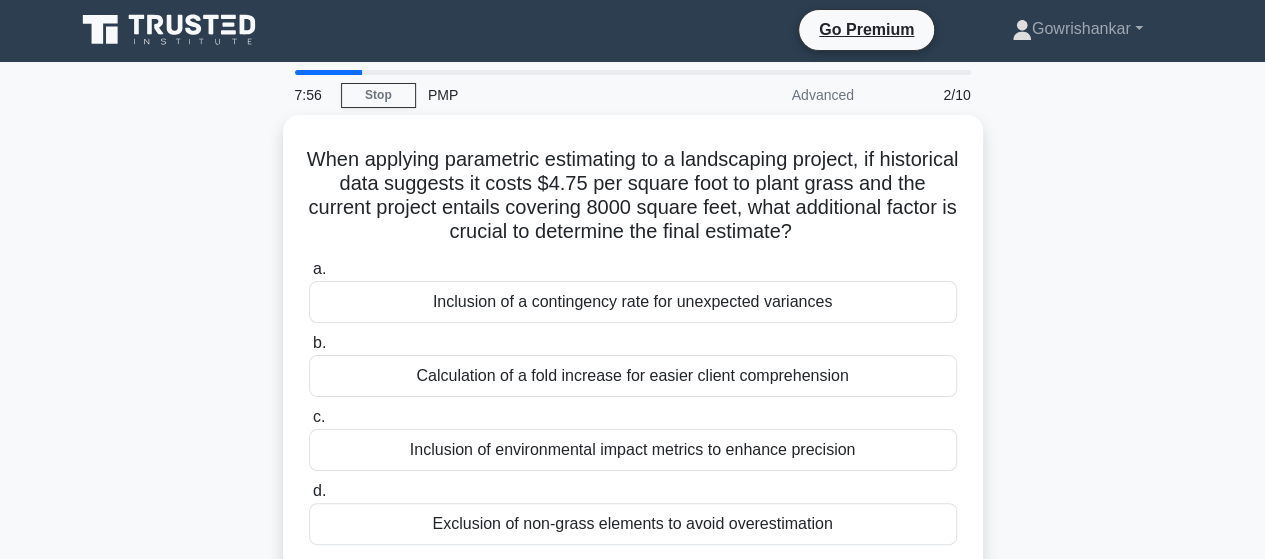 scroll, scrollTop: 0, scrollLeft: 0, axis: both 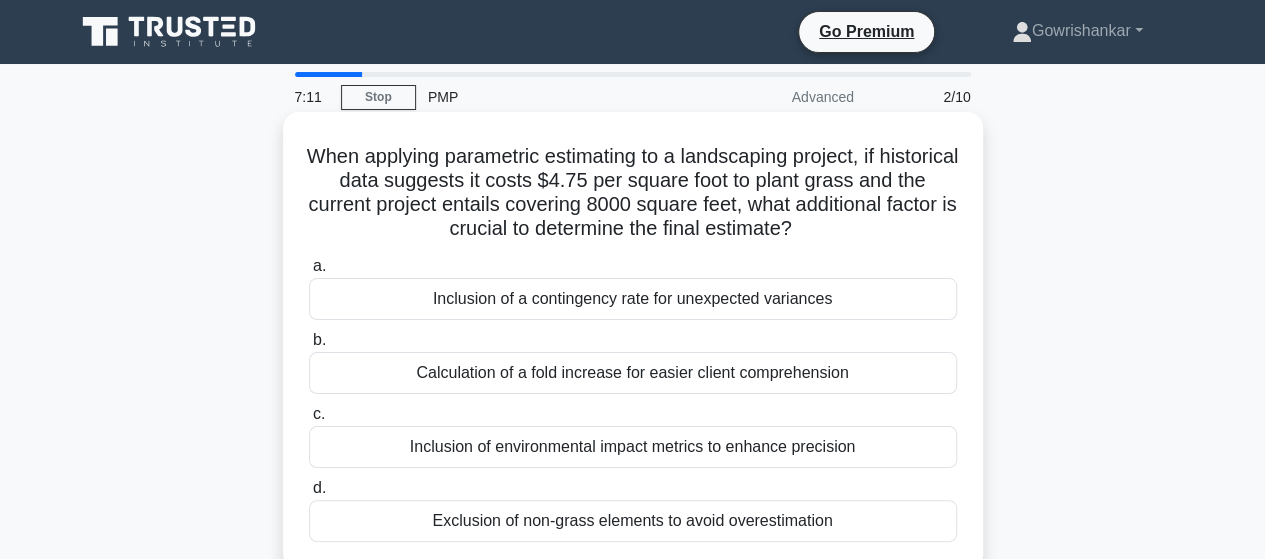click on "Exclusion of non-grass elements to avoid overestimation" at bounding box center [633, 521] 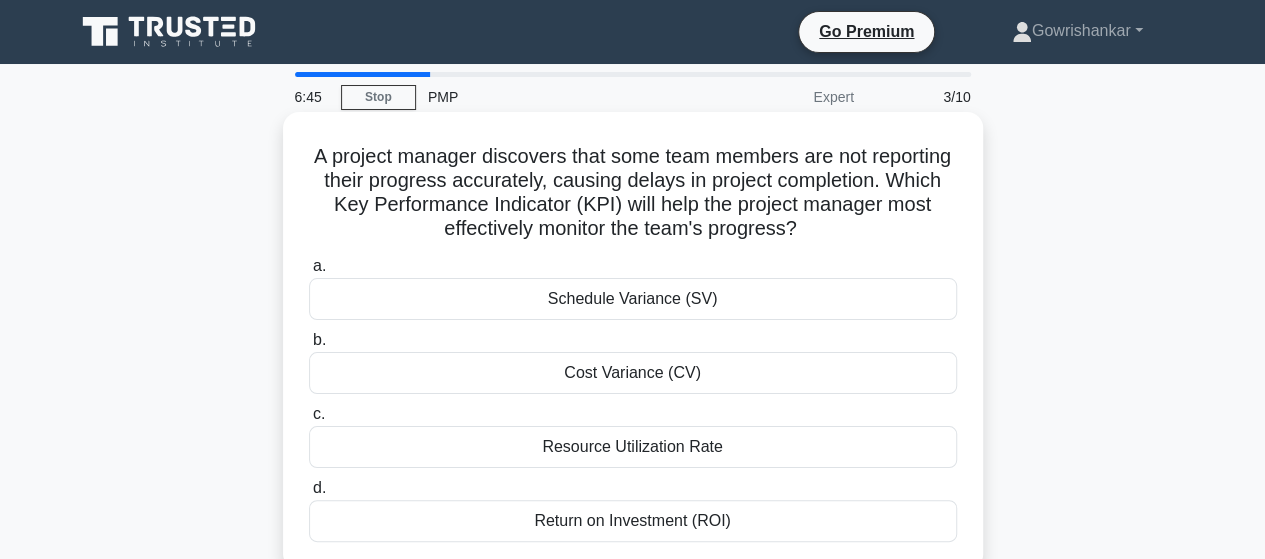click on "Resource Utilization Rate" at bounding box center (633, 447) 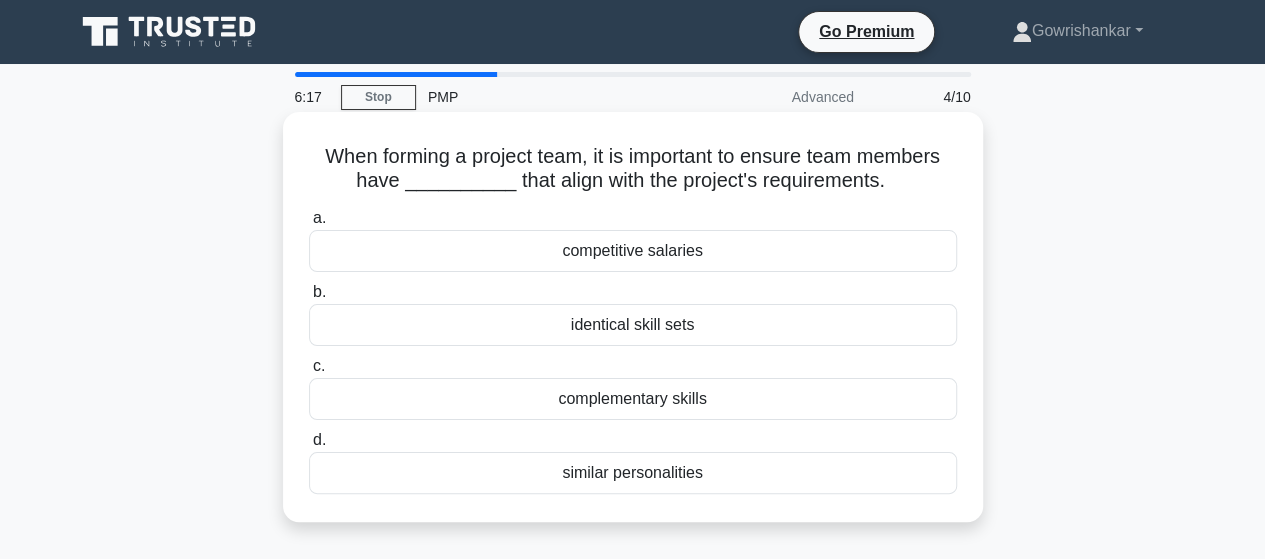 click on "identical skill sets" at bounding box center (633, 325) 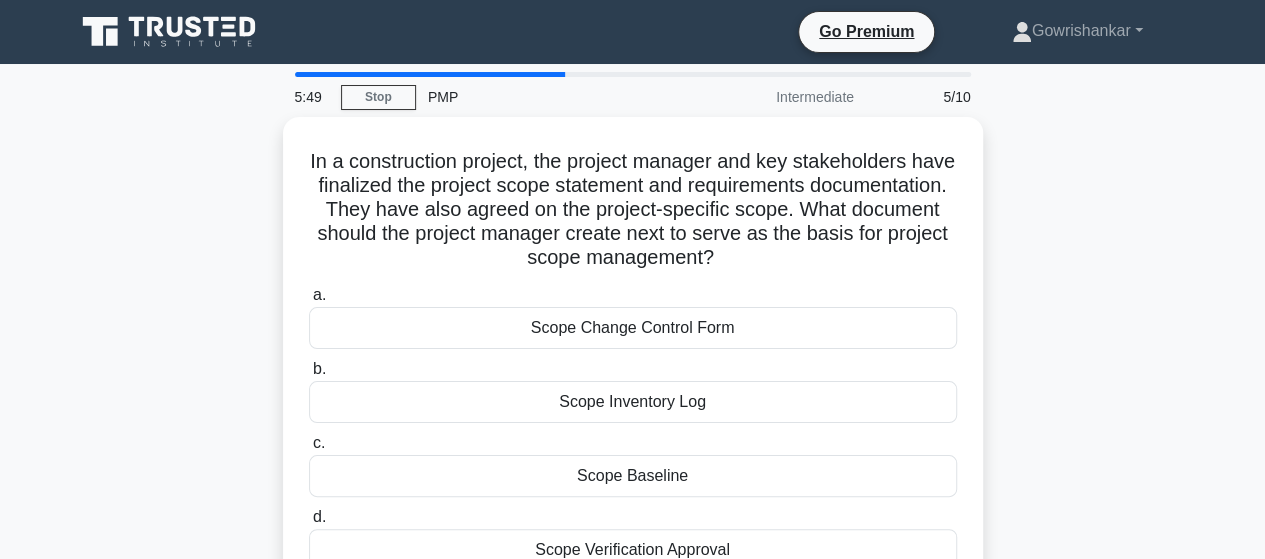 click on "In a construction project, the project manager and key stakeholders have finalized the project scope statement and requirements documentation. They have also agreed on the project-specific scope. What document should the project manager create next to serve as the basis for project scope management?
.spinner_0XTQ{transform-origin:center;animation:spinner_y6GP .75s linear infinite}@keyframes spinner_y6GP{100%{transform:rotate(360deg)}}
a." at bounding box center (633, 370) 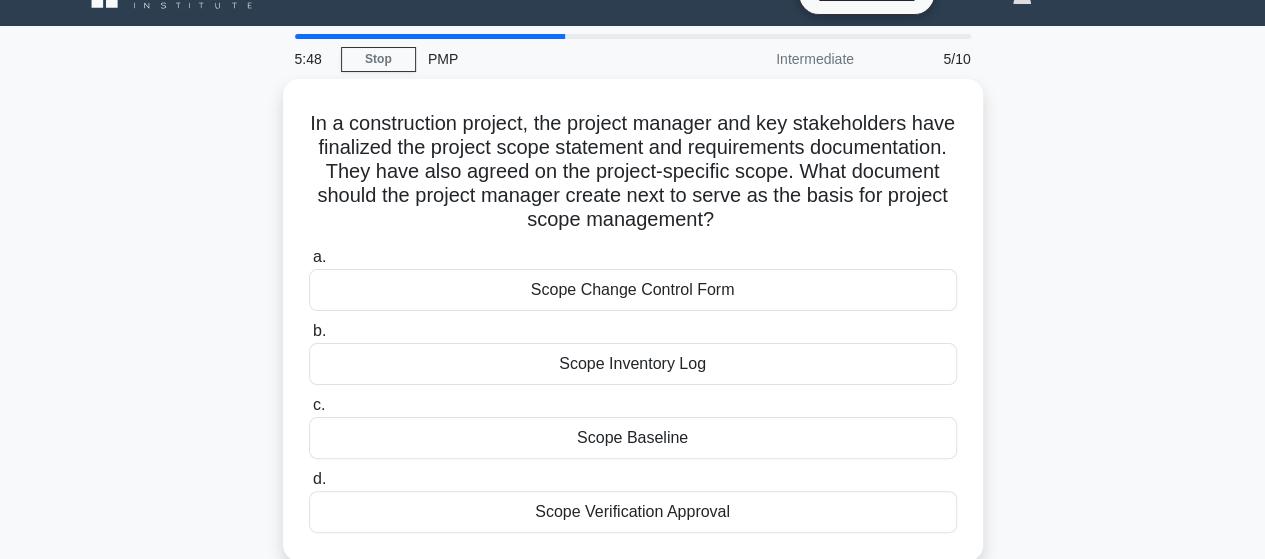 scroll, scrollTop: 40, scrollLeft: 0, axis: vertical 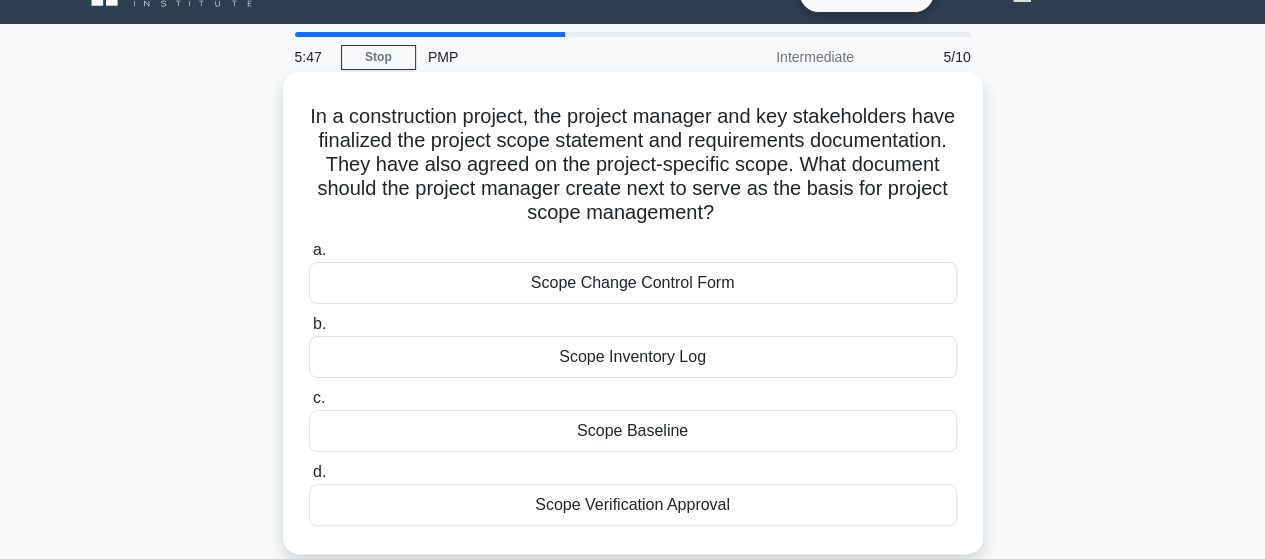 click on "Scope Baseline" at bounding box center [633, 431] 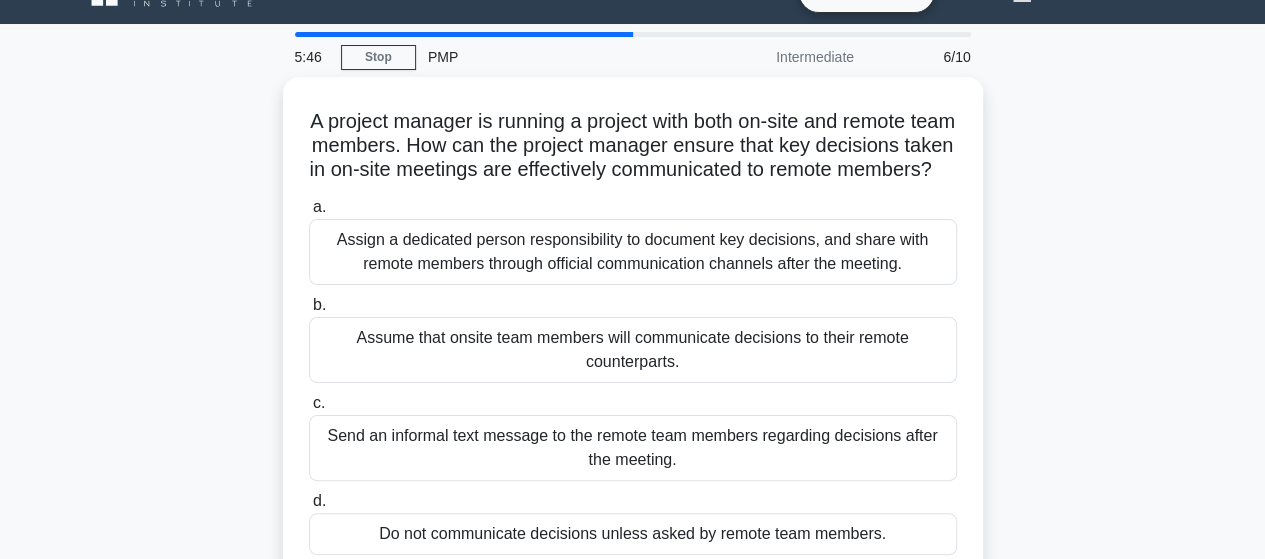 scroll, scrollTop: 0, scrollLeft: 0, axis: both 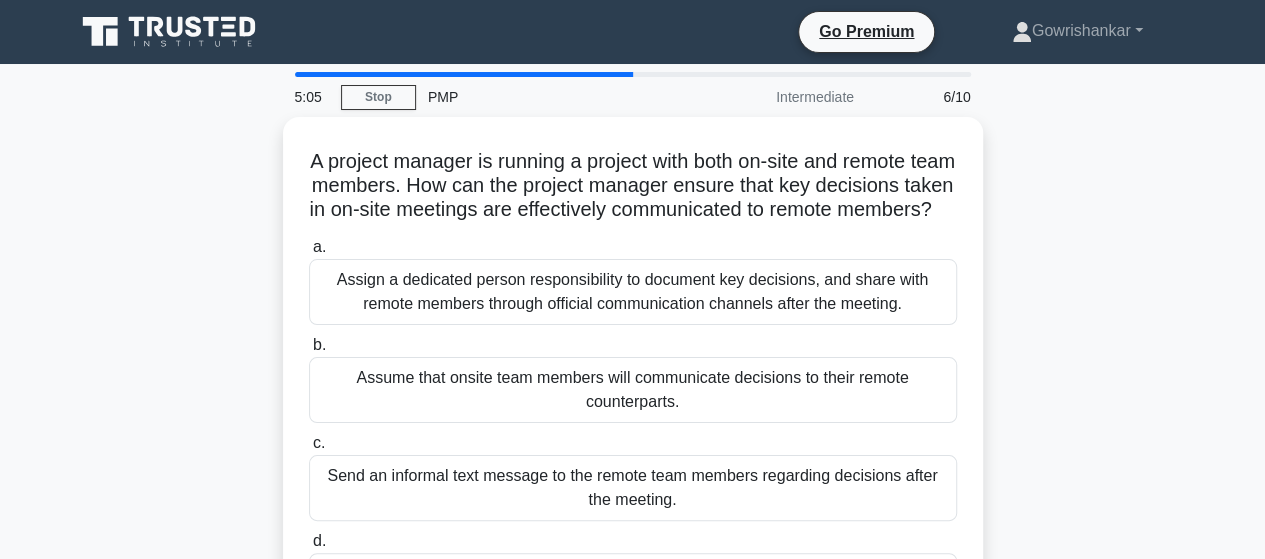 click on "A project manager is running a project with both on-site and remote team members. How can the project manager ensure that key decisions taken in on-site meetings are effectively communicated to remote members?
.spinner_0XTQ{transform-origin:center;animation:spinner_y6GP .75s linear infinite}@keyframes spinner_y6GP{100%{transform:rotate(360deg)}}
a.
b. c. d." at bounding box center [633, 382] 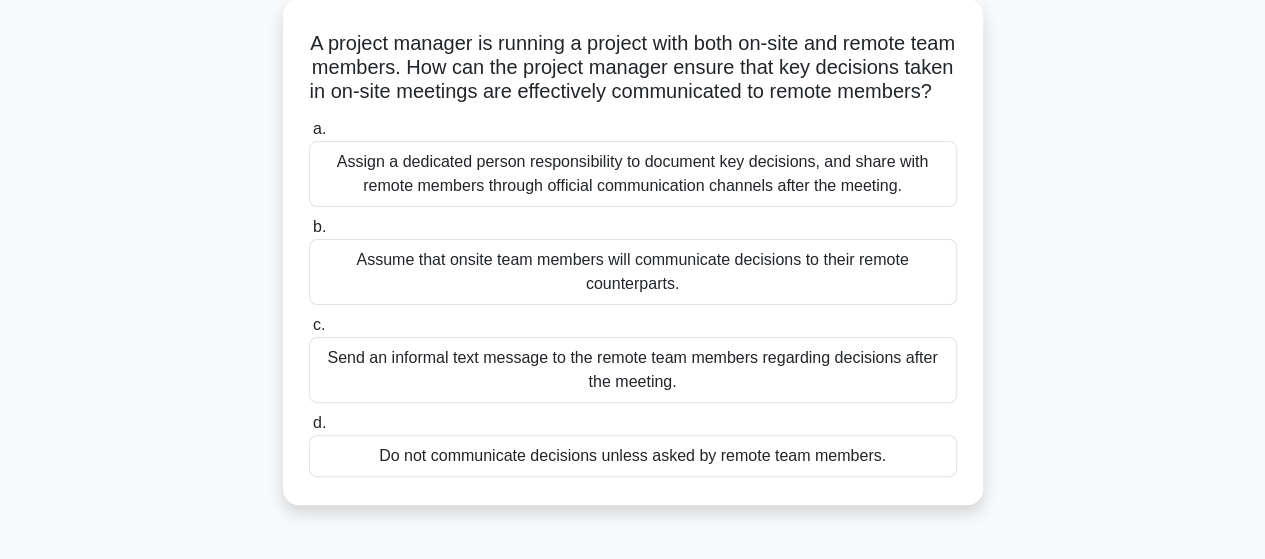 scroll, scrollTop: 120, scrollLeft: 0, axis: vertical 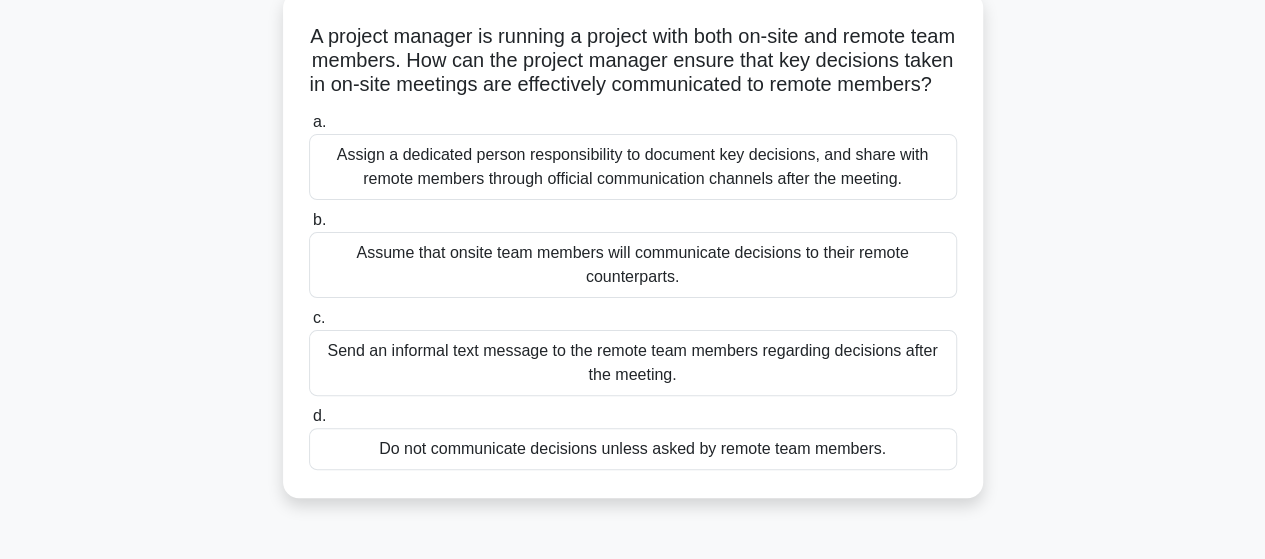 click on "Assign a dedicated person responsibility to document key decisions, and share with remote members through official communication channels after the meeting." at bounding box center (633, 167) 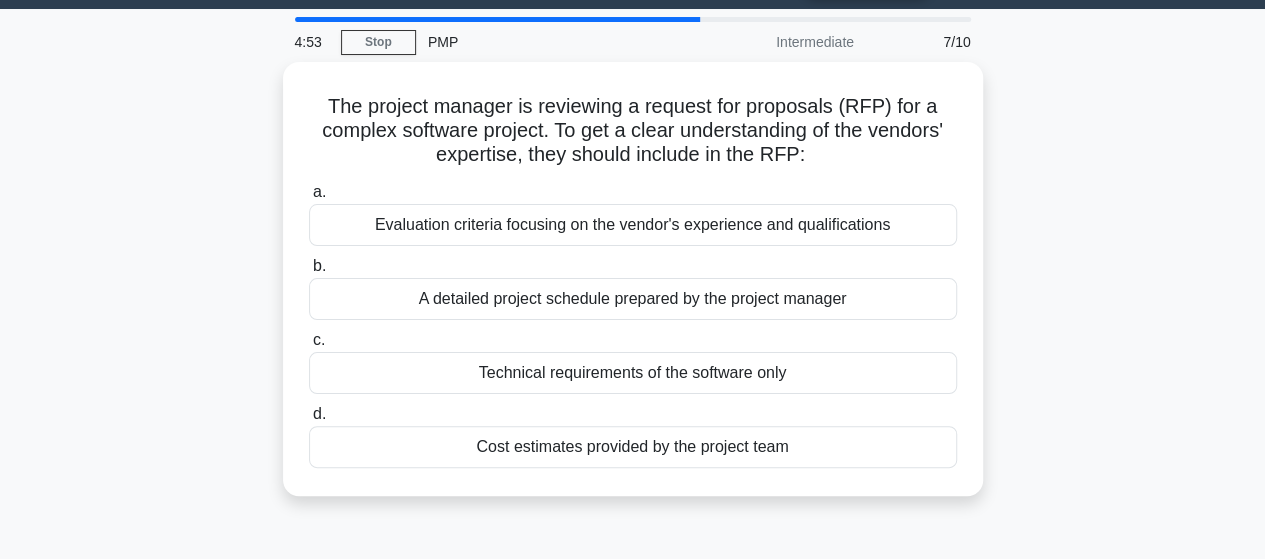 scroll, scrollTop: 0, scrollLeft: 0, axis: both 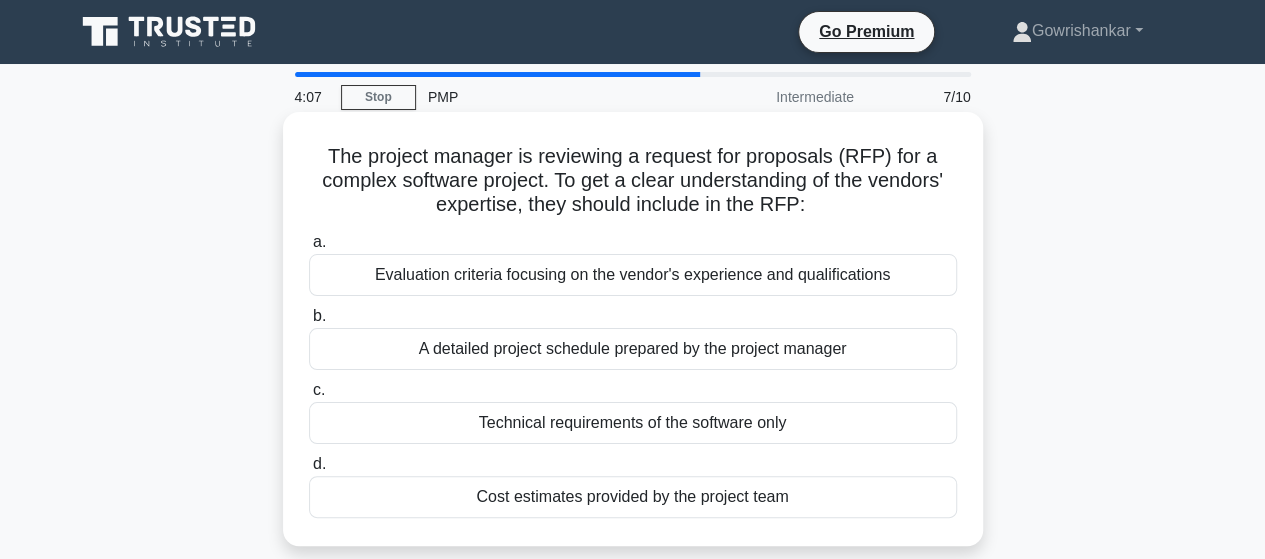click on "Evaluation criteria focusing on the vendor's experience and qualifications" at bounding box center (633, 275) 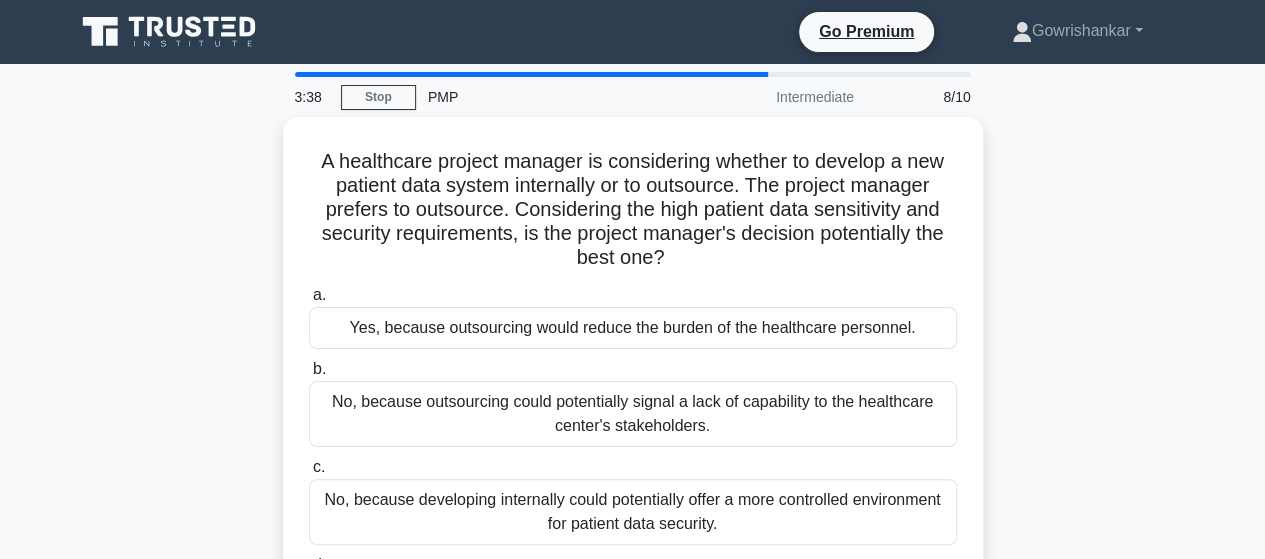 click on "A healthcare project manager is considering whether to develop a new patient data system internally or to outsource. The project manager prefers to outsource. Considering the high patient data sensitivity and security requirements, is the project manager's decision potentially the best one?
.spinner_0XTQ{transform-origin:center;animation:spinner_y6GP .75s linear infinite}@keyframes spinner_y6GP{100%{transform:rotate(360deg)}}
a.
b. c. d." at bounding box center (633, 394) 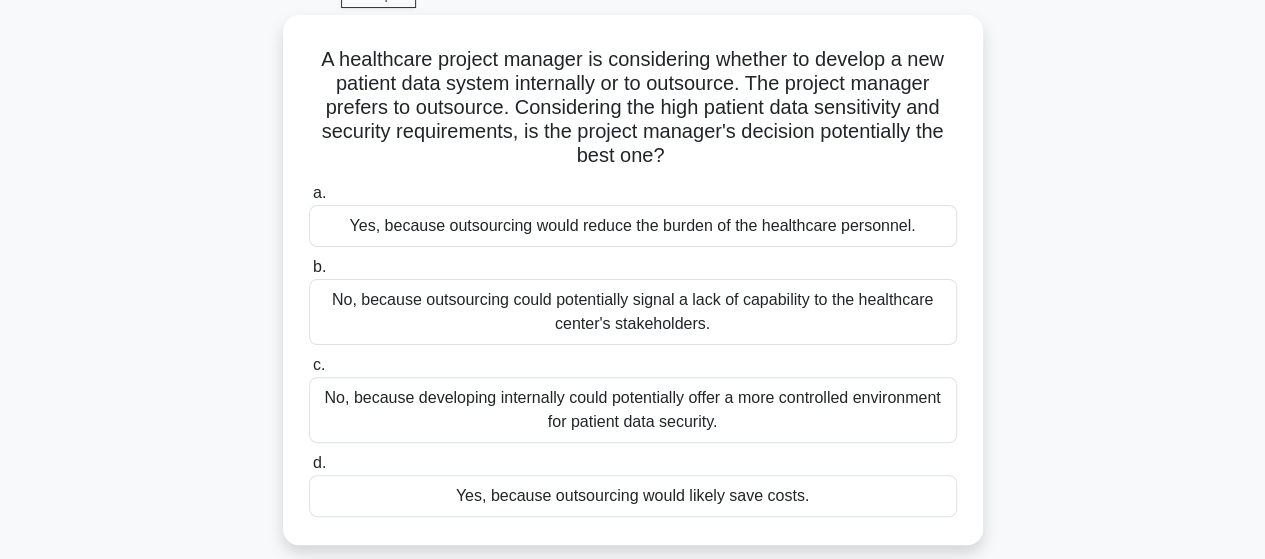 scroll, scrollTop: 120, scrollLeft: 0, axis: vertical 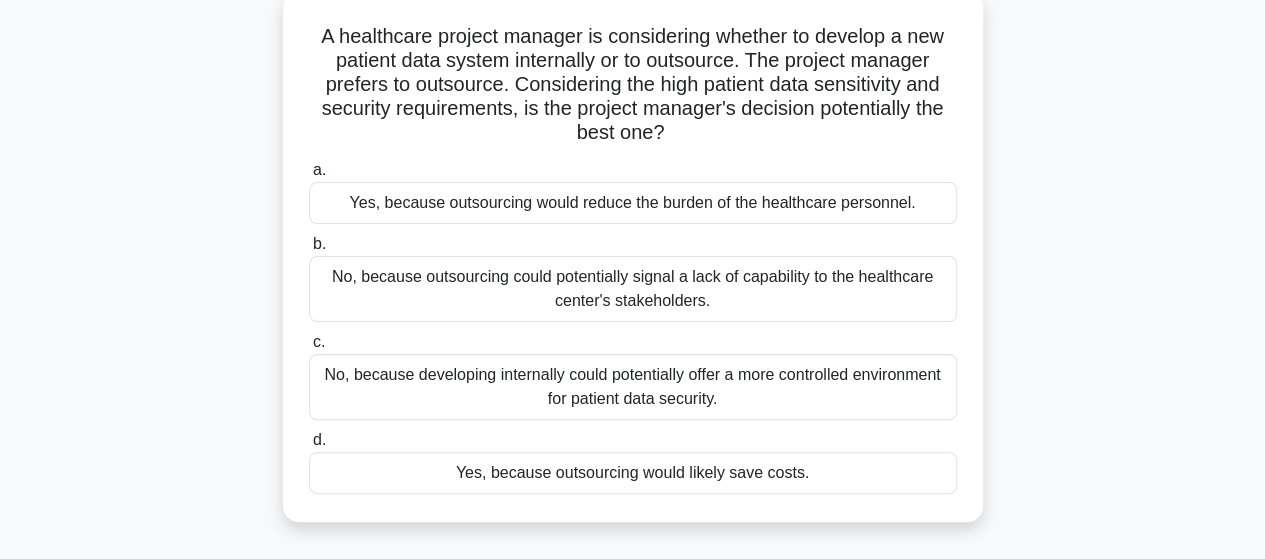 click on "No, because outsourcing could potentially signal a lack of capability to the healthcare center's stakeholders." at bounding box center (633, 289) 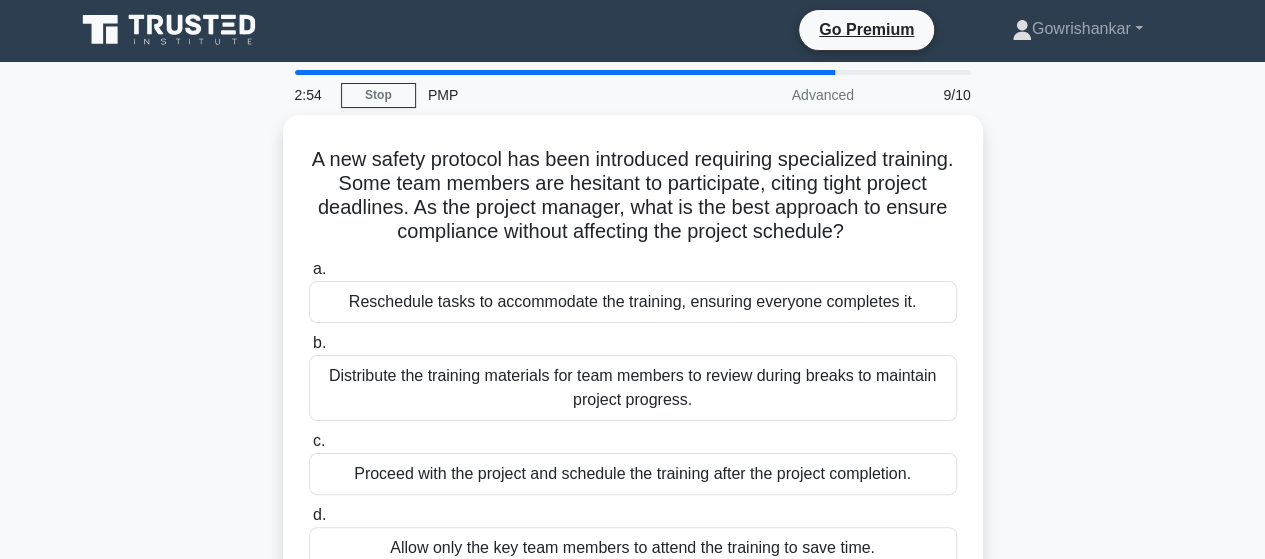 scroll, scrollTop: 0, scrollLeft: 0, axis: both 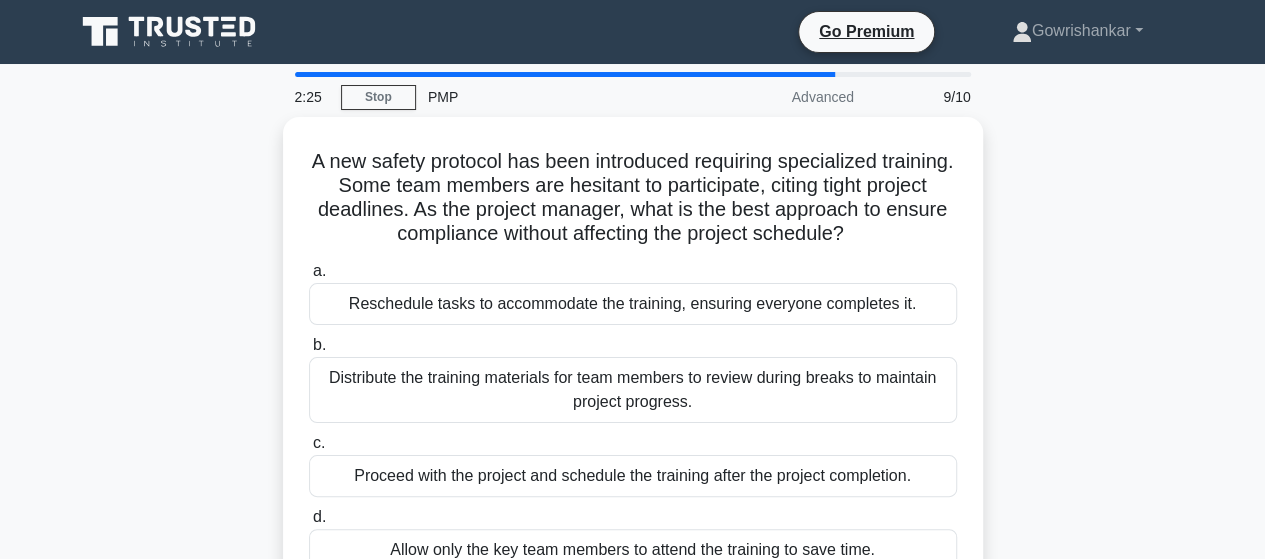 click on "A new safety protocol has been introduced requiring specialized training. Some team members are hesitant to participate, citing tight project deadlines. As the project manager, what is the best approach to ensure compliance without affecting the project schedule?
.spinner_0XTQ{transform-origin:center;animation:spinner_y6GP .75s linear infinite}@keyframes spinner_y6GP{100%{transform:rotate(360deg)}}
a.
b. c." at bounding box center [633, 370] 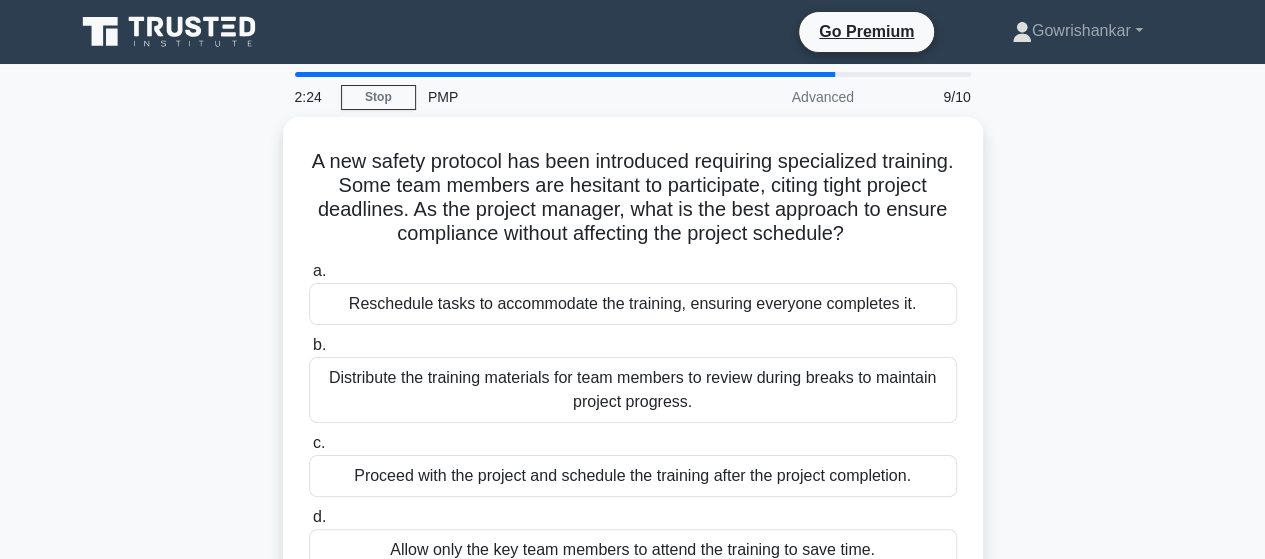 scroll, scrollTop: 40, scrollLeft: 0, axis: vertical 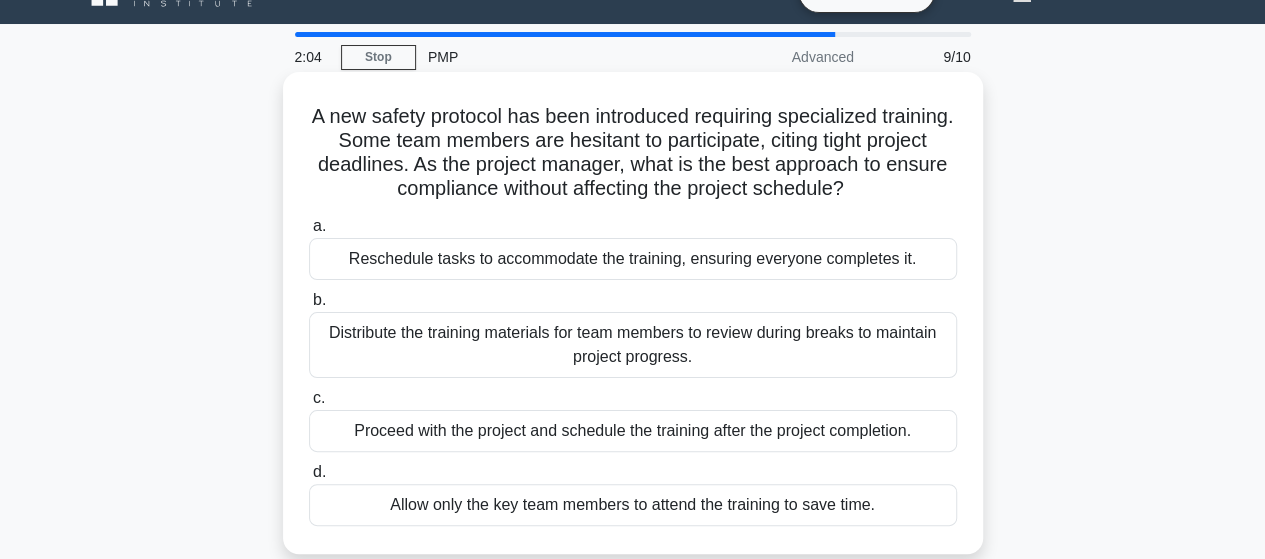 click on "Distribute the training materials for team members to review during breaks to maintain project progress." at bounding box center [633, 345] 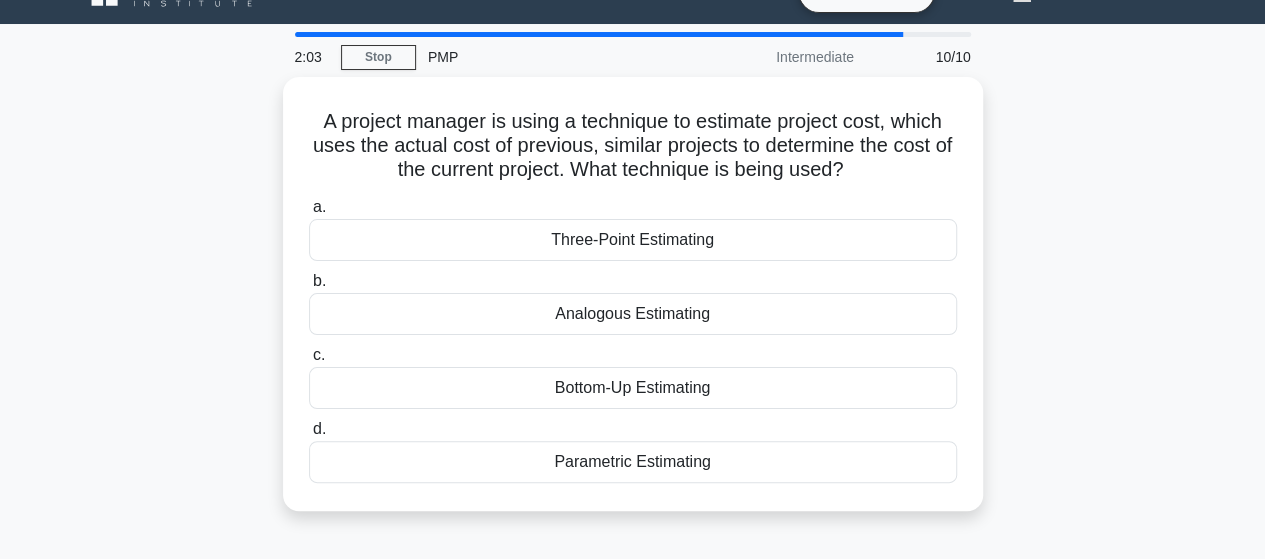 scroll, scrollTop: 0, scrollLeft: 0, axis: both 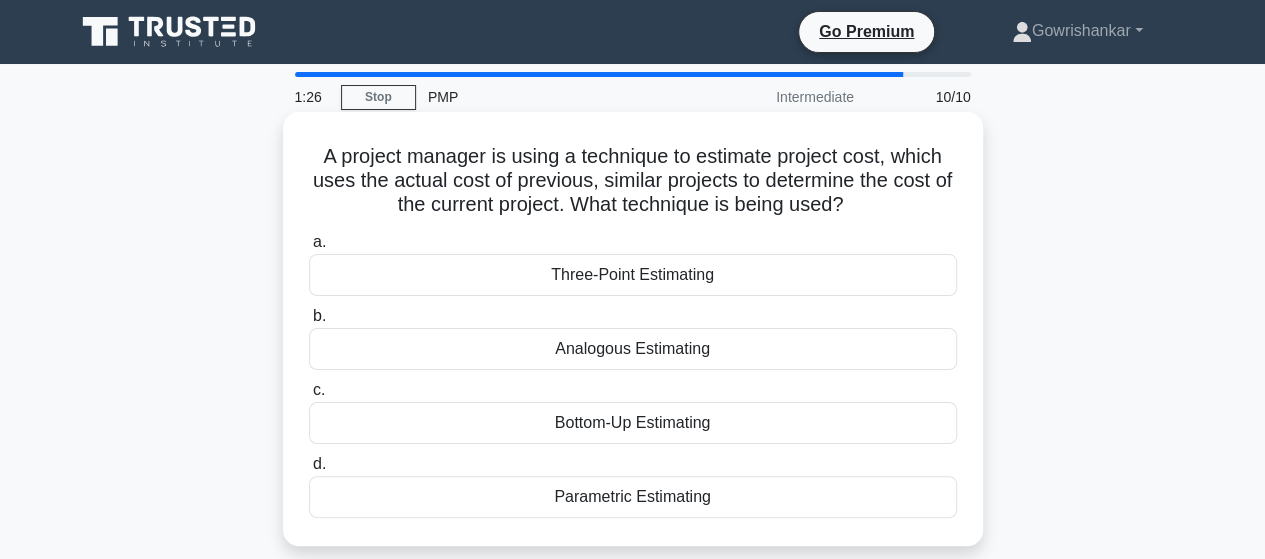 click on "Analogous Estimating" at bounding box center (633, 349) 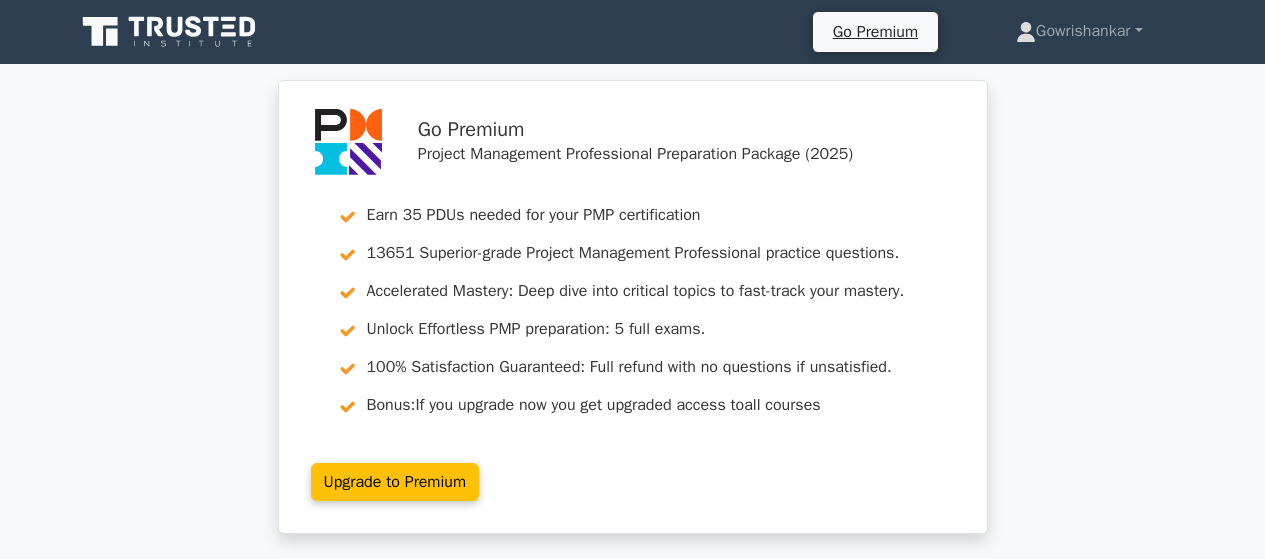 scroll, scrollTop: 0, scrollLeft: 0, axis: both 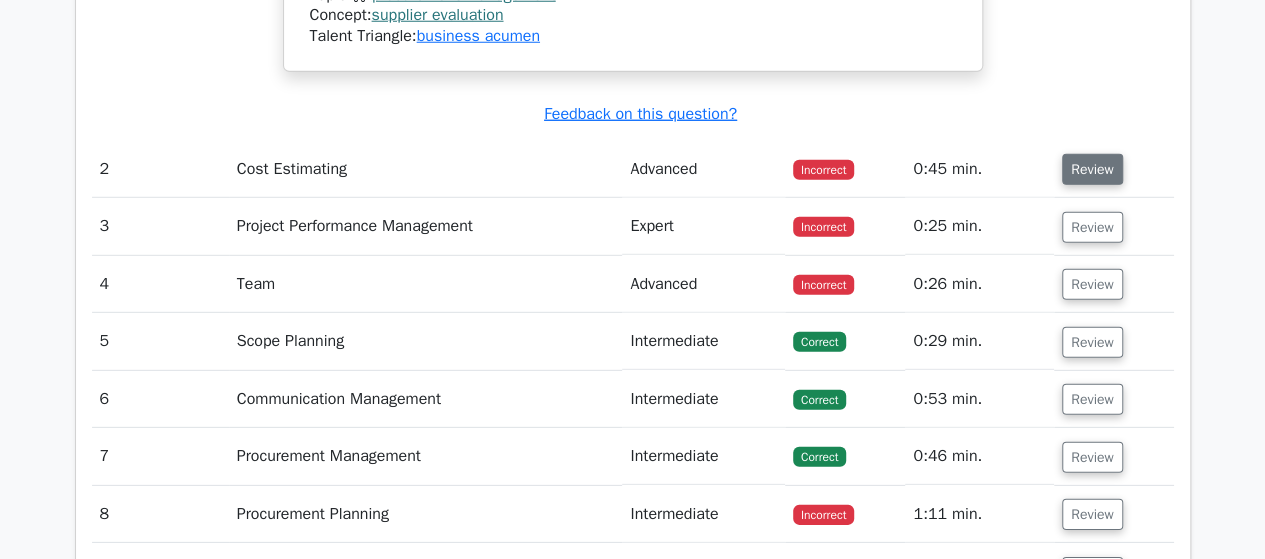 click on "Review" at bounding box center [1092, 169] 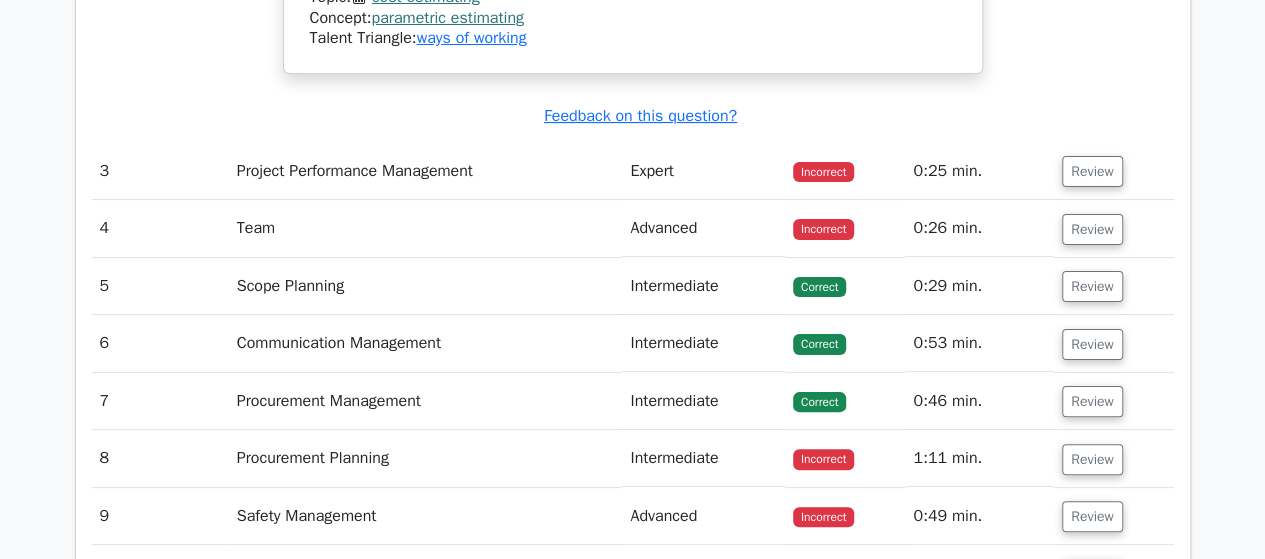 scroll, scrollTop: 3876, scrollLeft: 0, axis: vertical 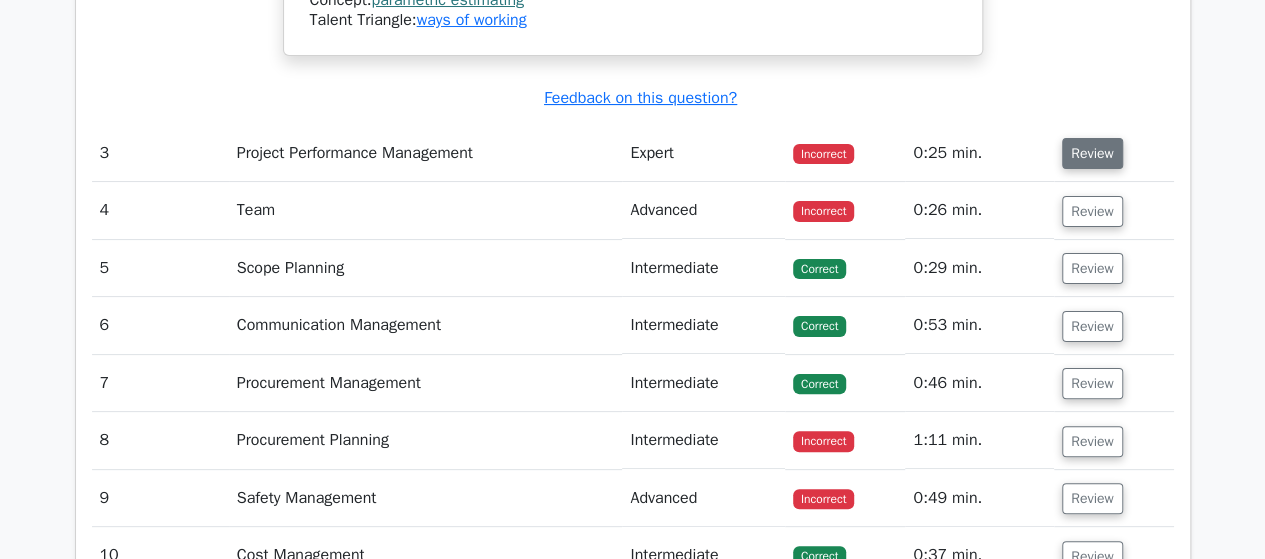 click on "Review" at bounding box center [1092, 153] 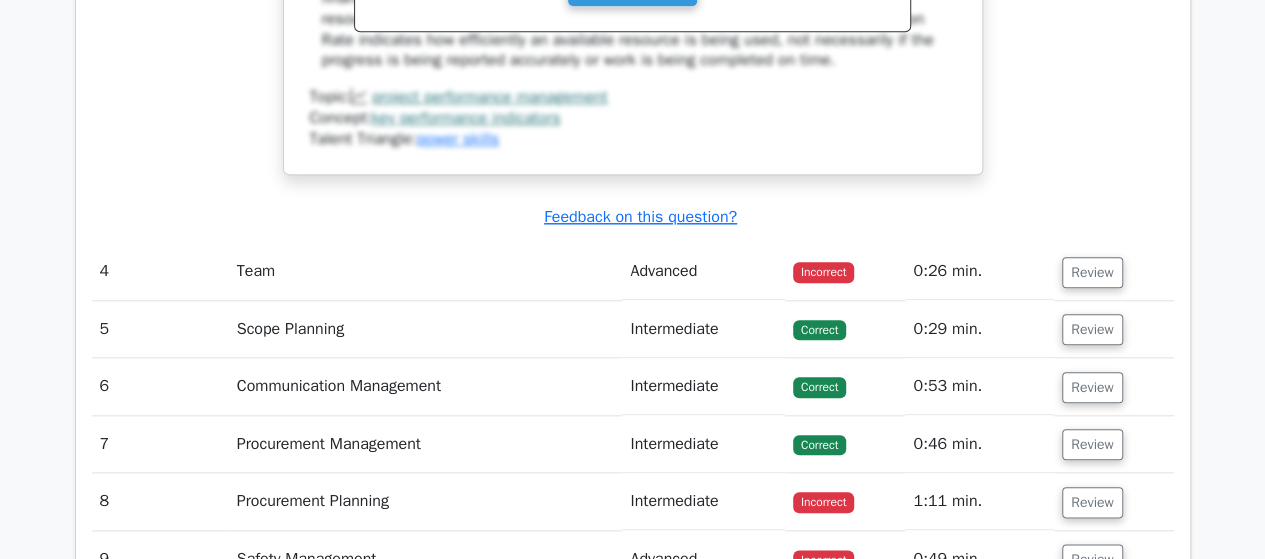 scroll, scrollTop: 4756, scrollLeft: 0, axis: vertical 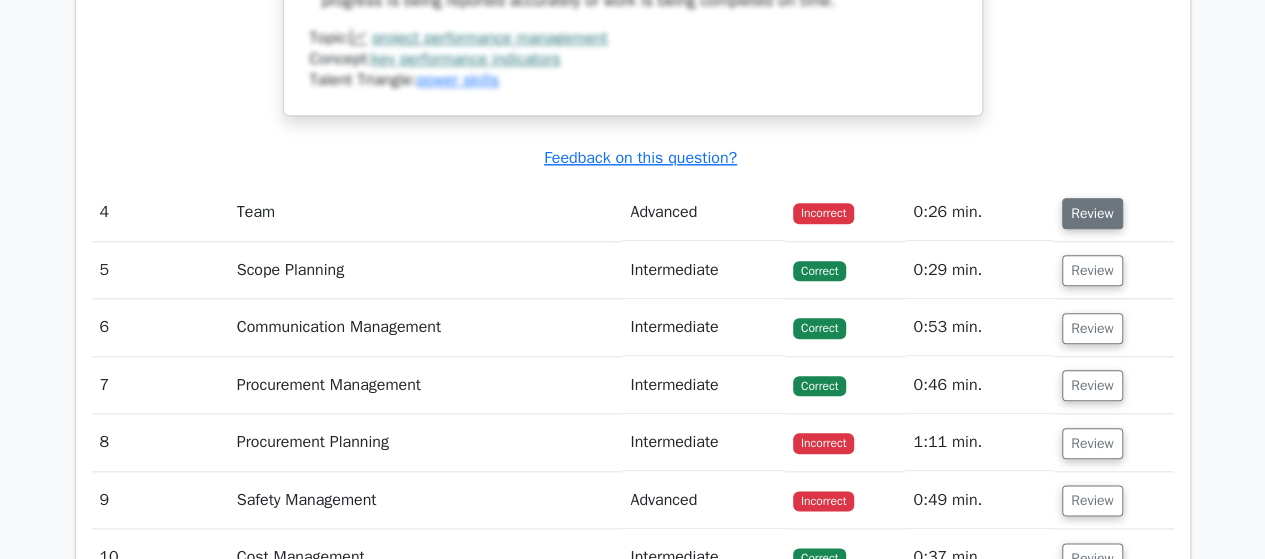 click on "Review" at bounding box center [1092, 213] 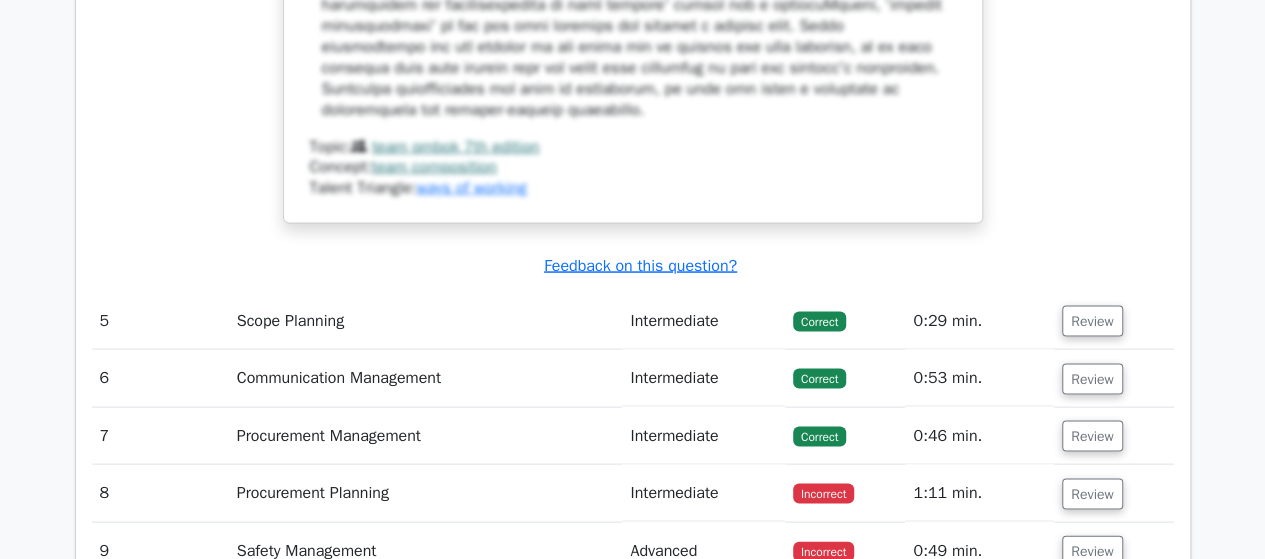 scroll, scrollTop: 5742, scrollLeft: 0, axis: vertical 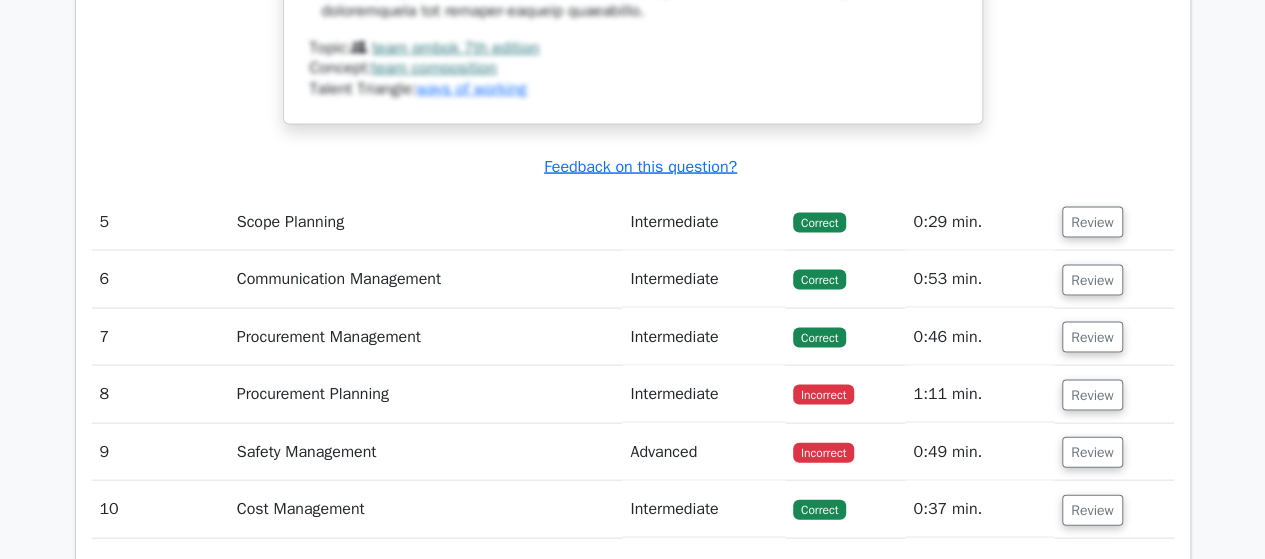 click on "Review" at bounding box center [1114, 394] 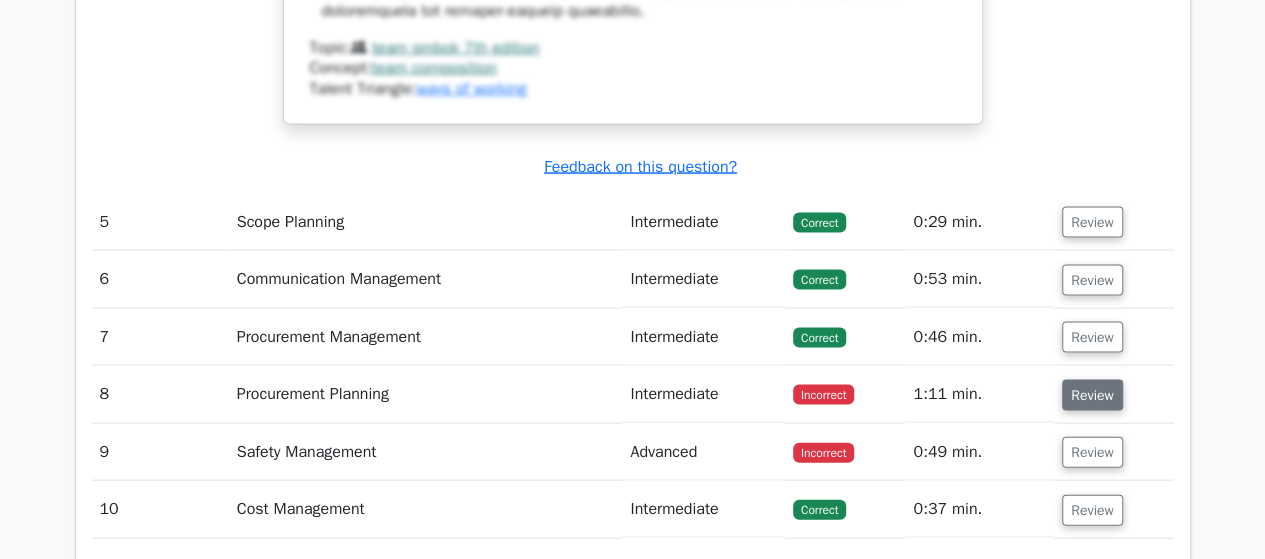 click on "Review" at bounding box center (1092, 395) 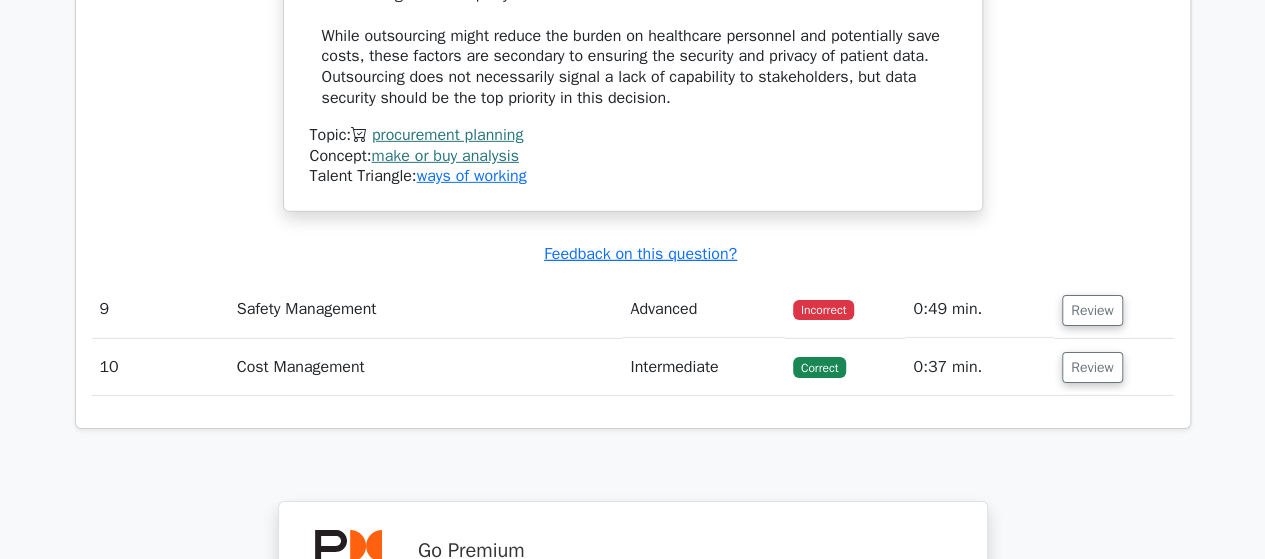 scroll, scrollTop: 6911, scrollLeft: 0, axis: vertical 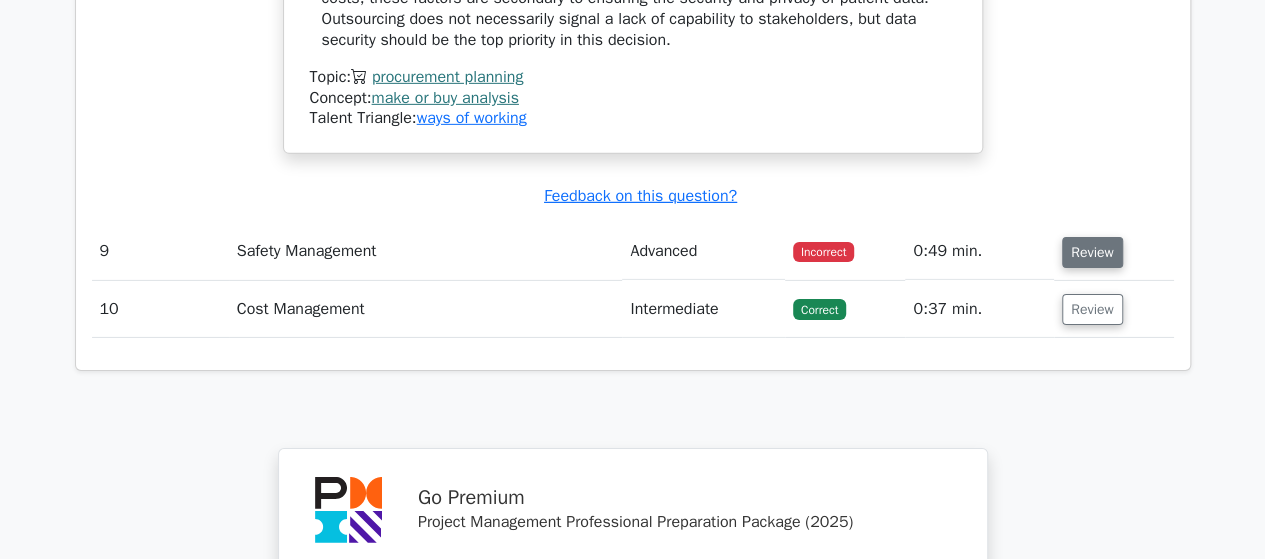 drag, startPoint x: 1097, startPoint y: 245, endPoint x: 1094, endPoint y: 234, distance: 11.401754 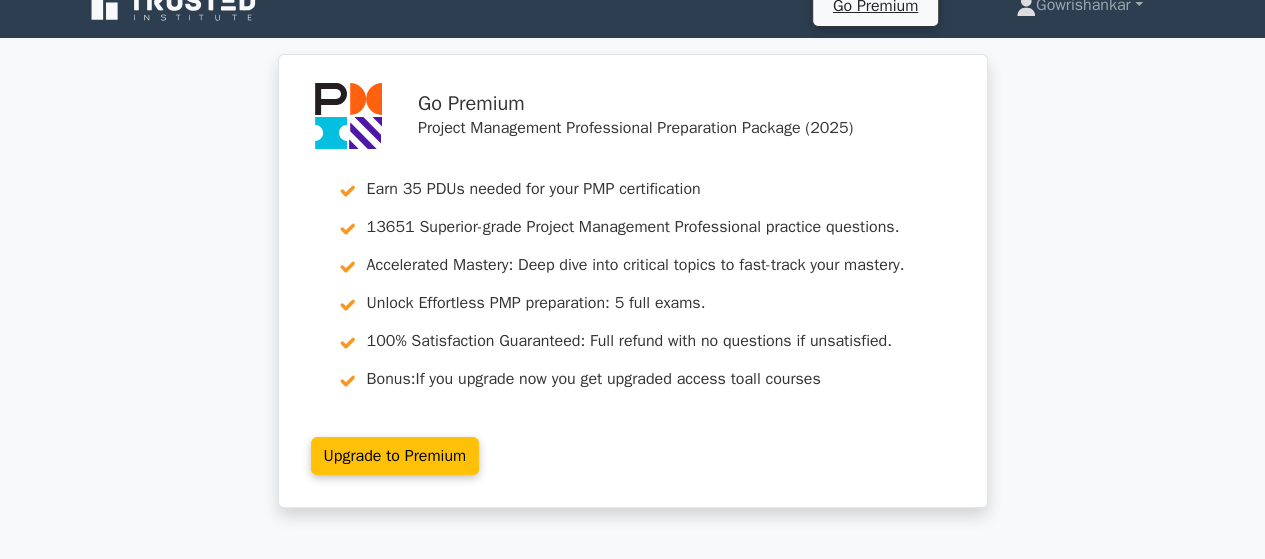 scroll, scrollTop: 0, scrollLeft: 0, axis: both 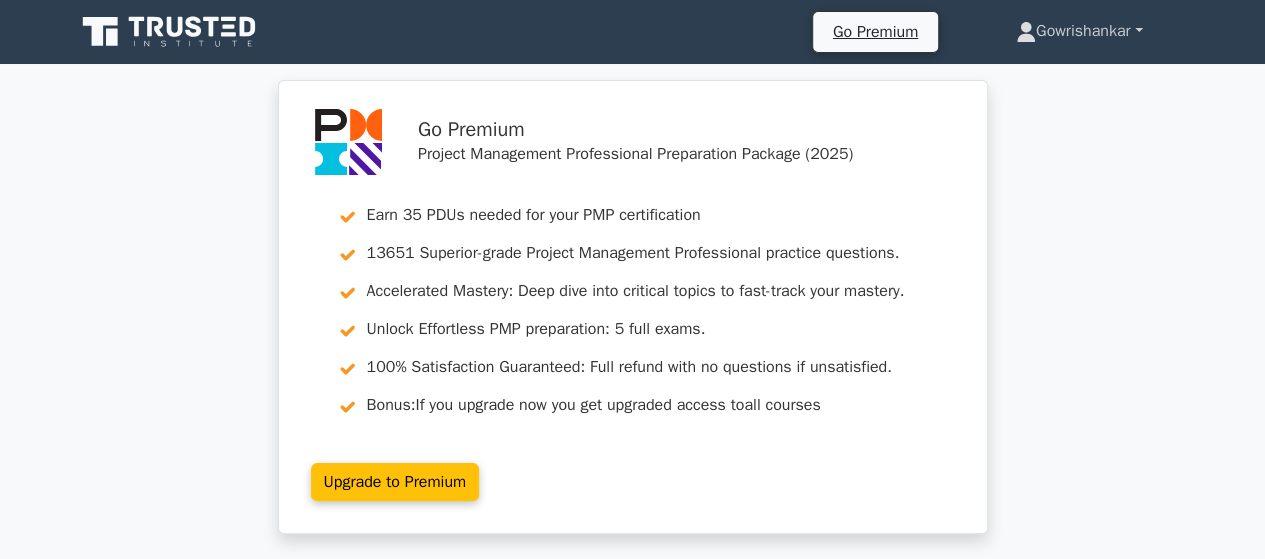 click on "Gowrishankar" at bounding box center (1079, 31) 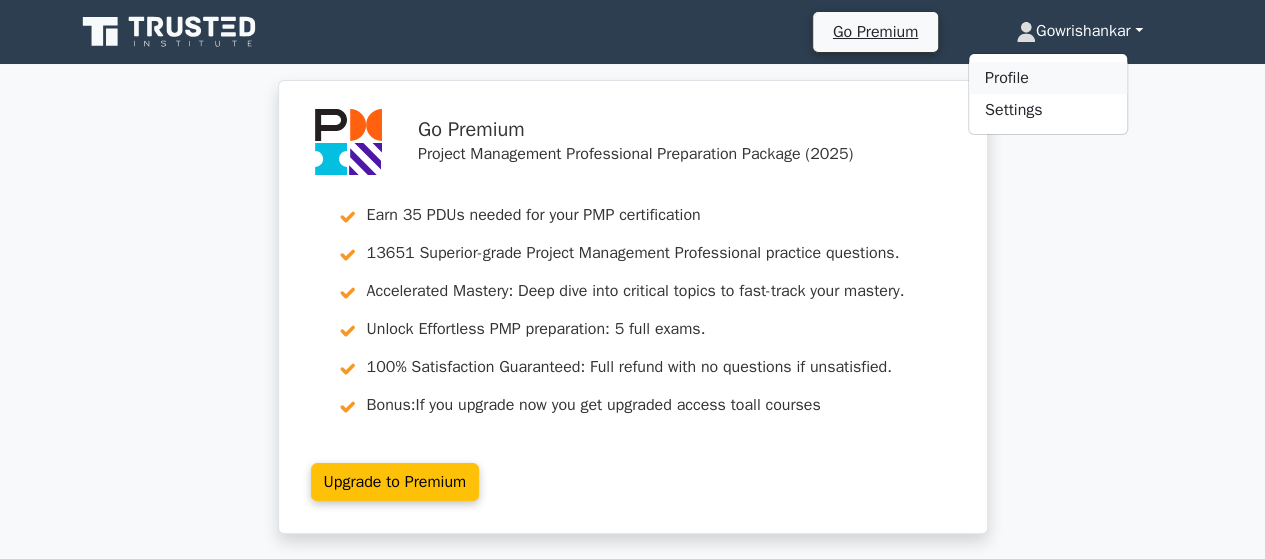 click on "Profile" at bounding box center (1048, 78) 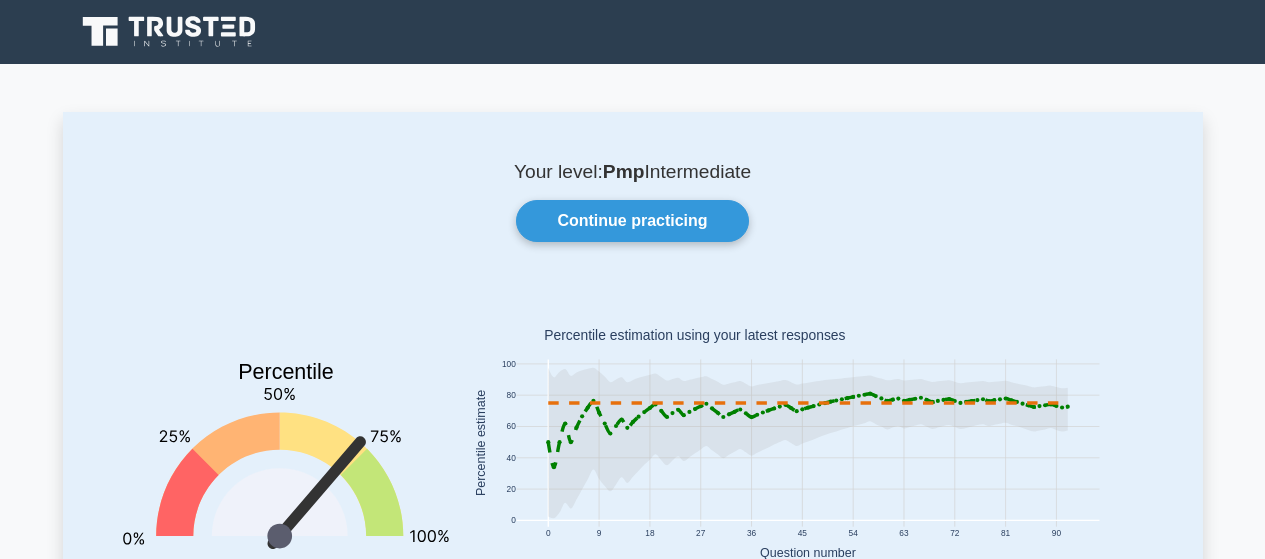 scroll, scrollTop: 0, scrollLeft: 0, axis: both 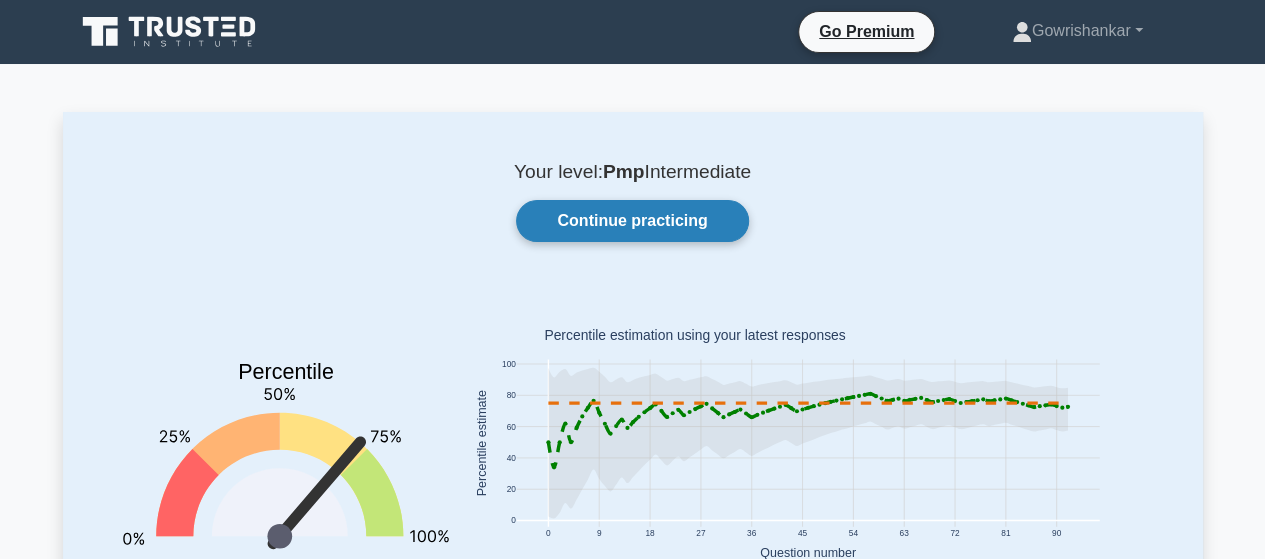 click on "Continue practicing" at bounding box center [632, 221] 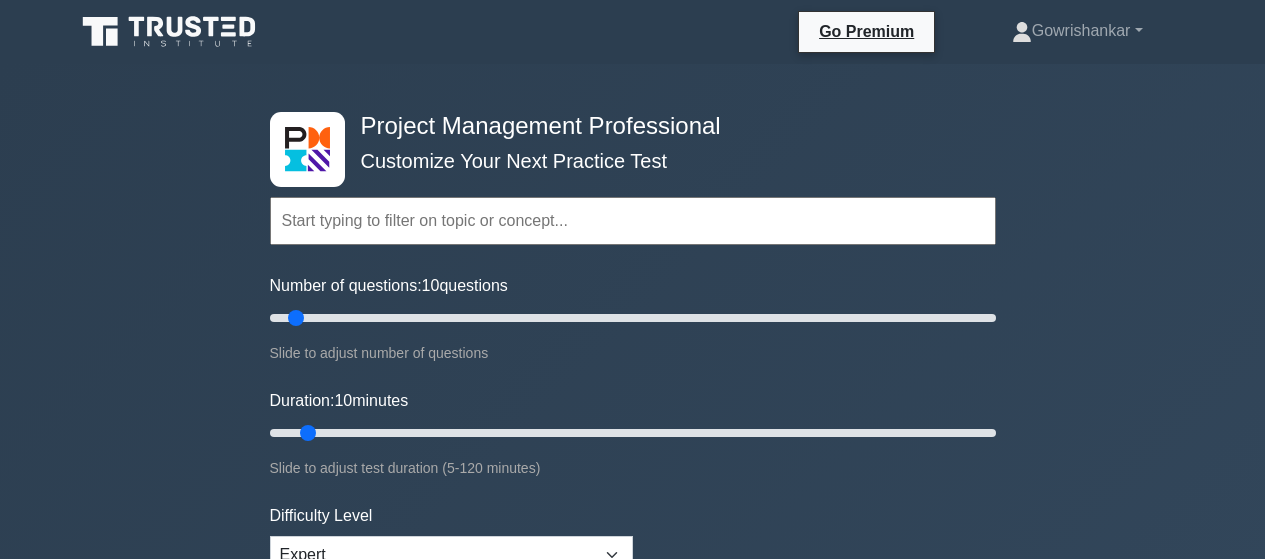 scroll, scrollTop: 489, scrollLeft: 0, axis: vertical 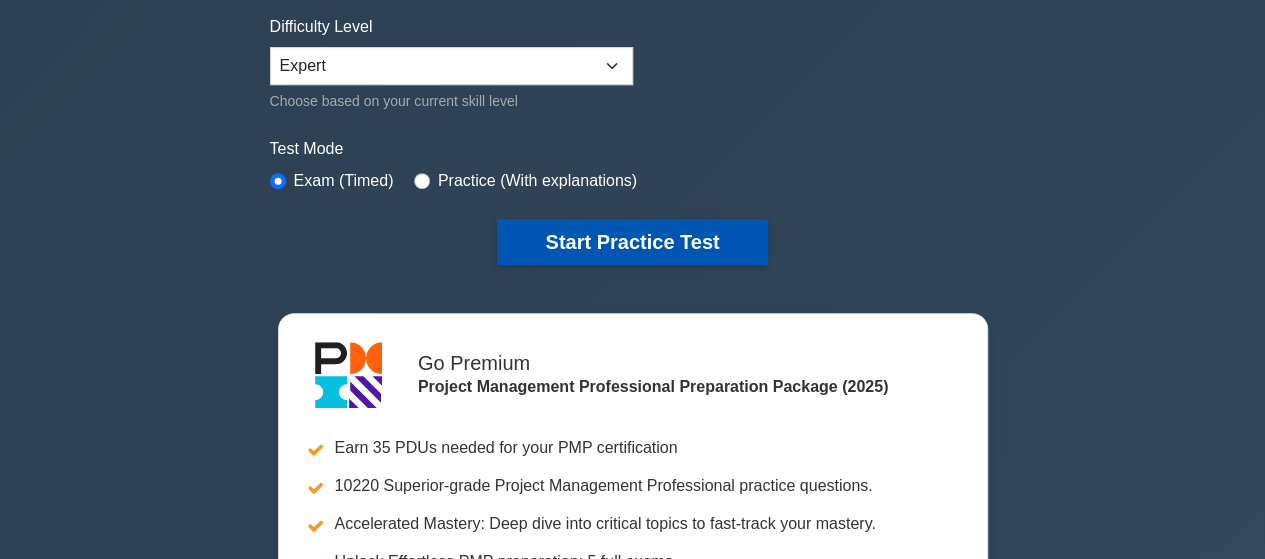 click on "Start Practice Test" at bounding box center (632, 242) 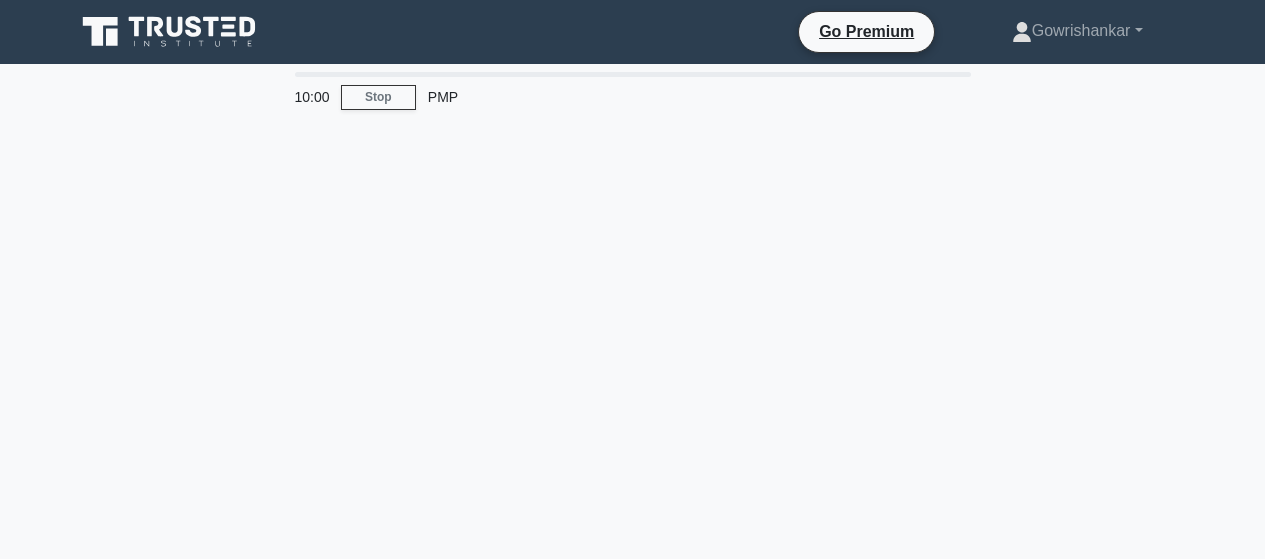 scroll, scrollTop: 0, scrollLeft: 0, axis: both 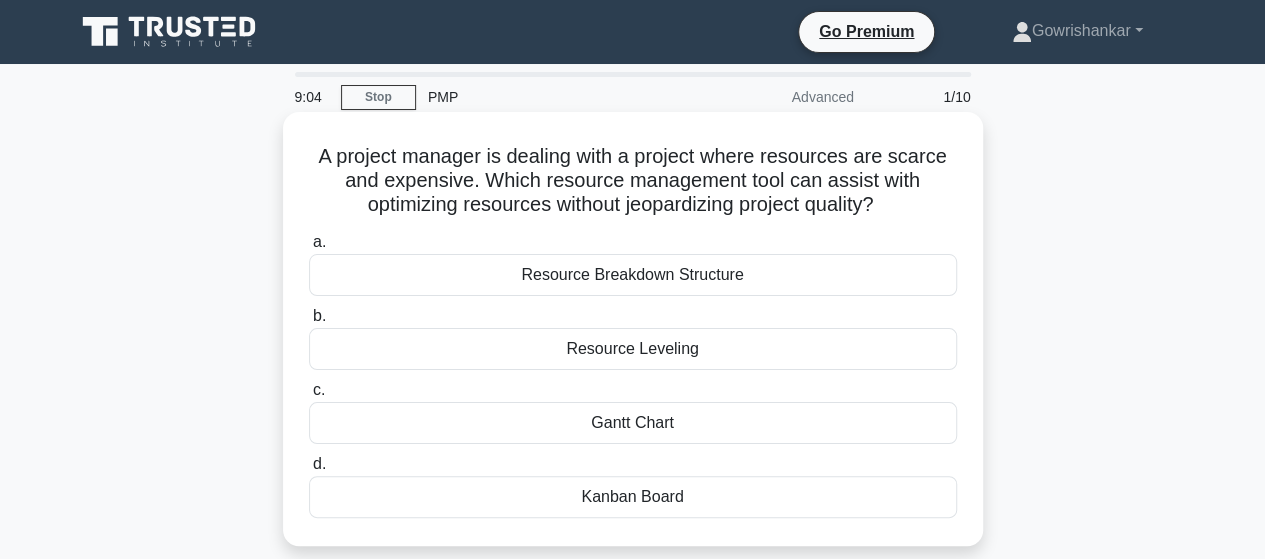 click on "Resource Leveling" at bounding box center [633, 349] 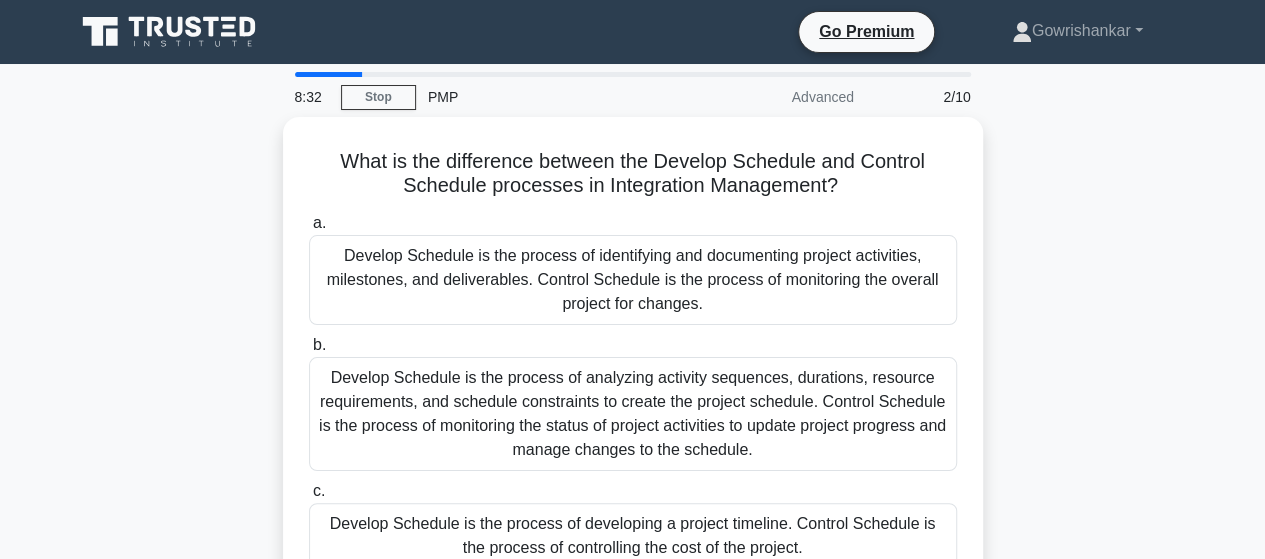 click on "What is the difference between the Develop Schedule and Control Schedule processes in Integration Management?
.spinner_0XTQ{transform-origin:center;animation:spinner_y6GP .75s linear infinite}@keyframes spinner_y6GP{100%{transform:rotate(360deg)}}
a.
b.
c." at bounding box center (633, 430) 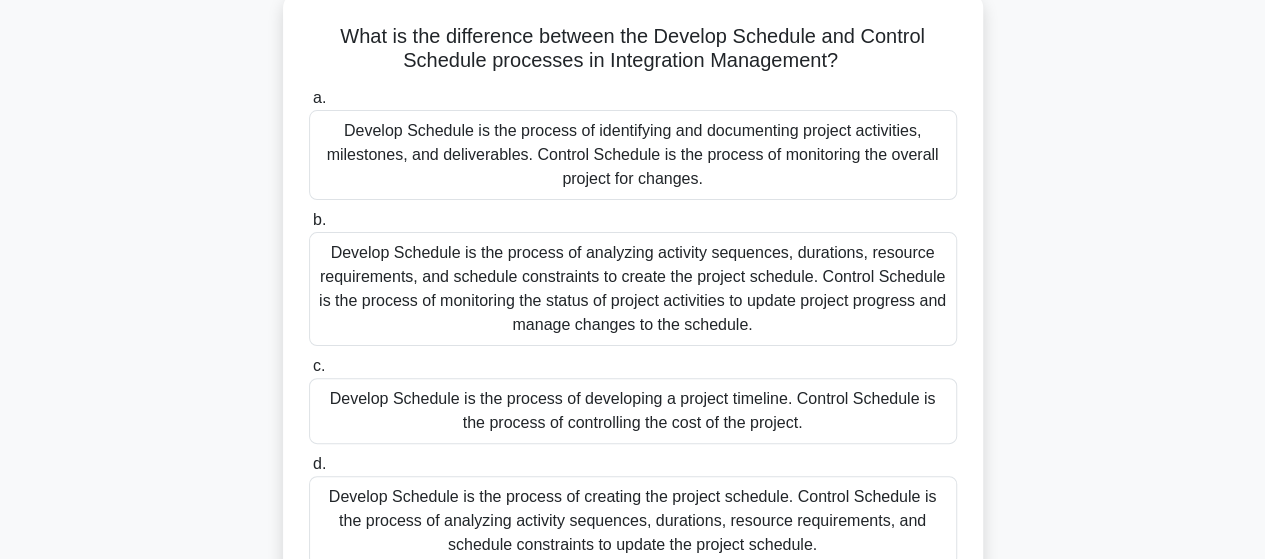 scroll, scrollTop: 160, scrollLeft: 0, axis: vertical 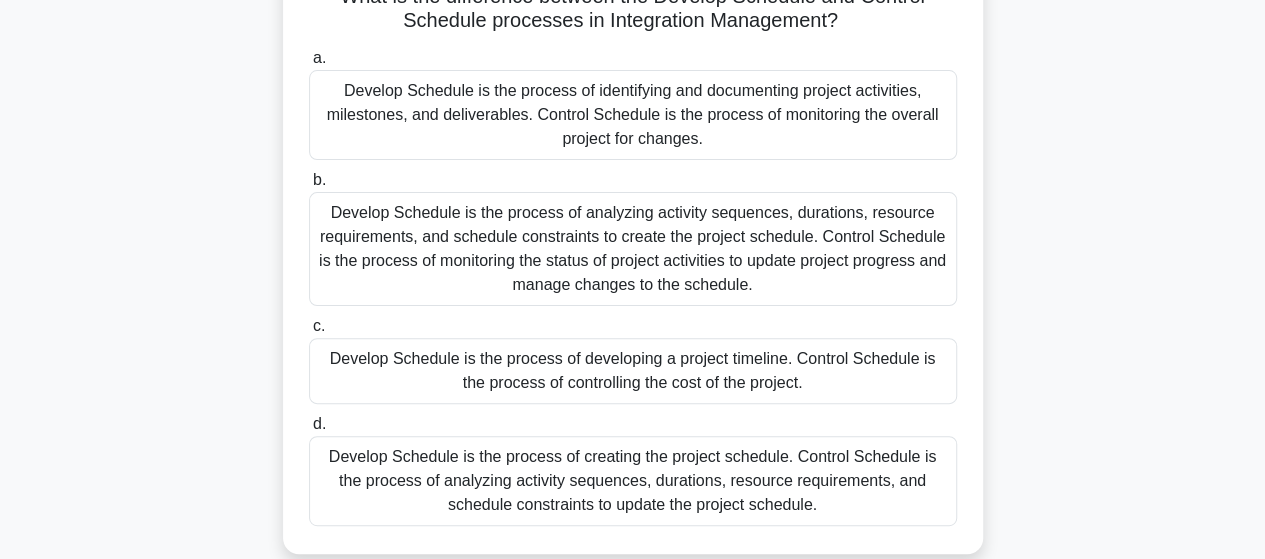 click on "Develop Schedule is the process of analyzing activity sequences, durations, resource requirements, and schedule constraints to create the project schedule. Control Schedule is the process of monitoring the status of project activities to update project progress and manage changes to the schedule." at bounding box center (633, 249) 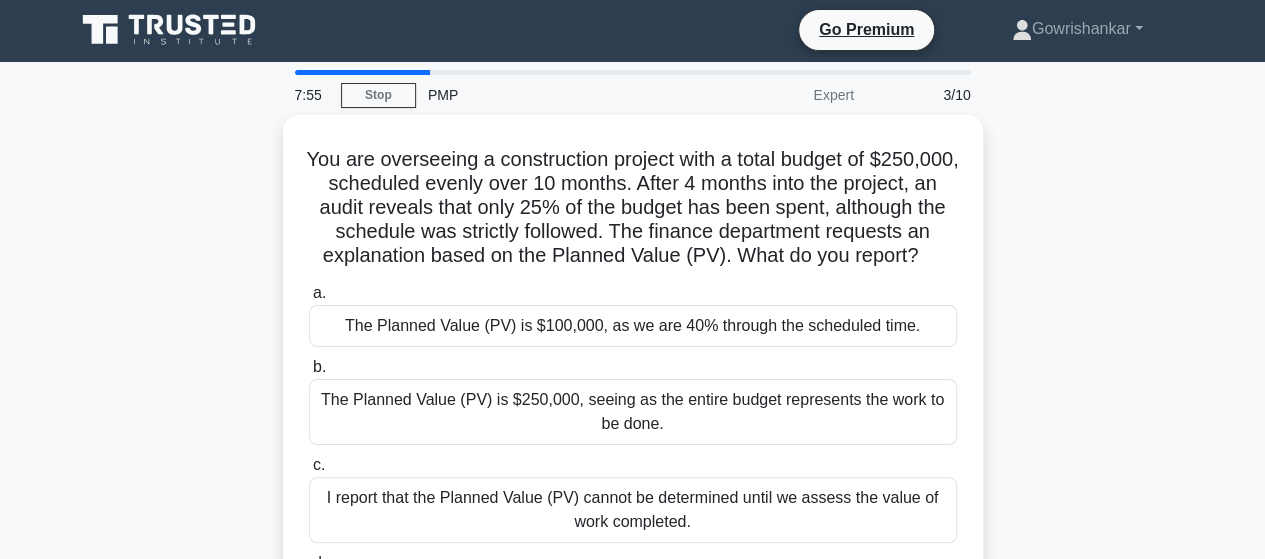 scroll, scrollTop: 0, scrollLeft: 0, axis: both 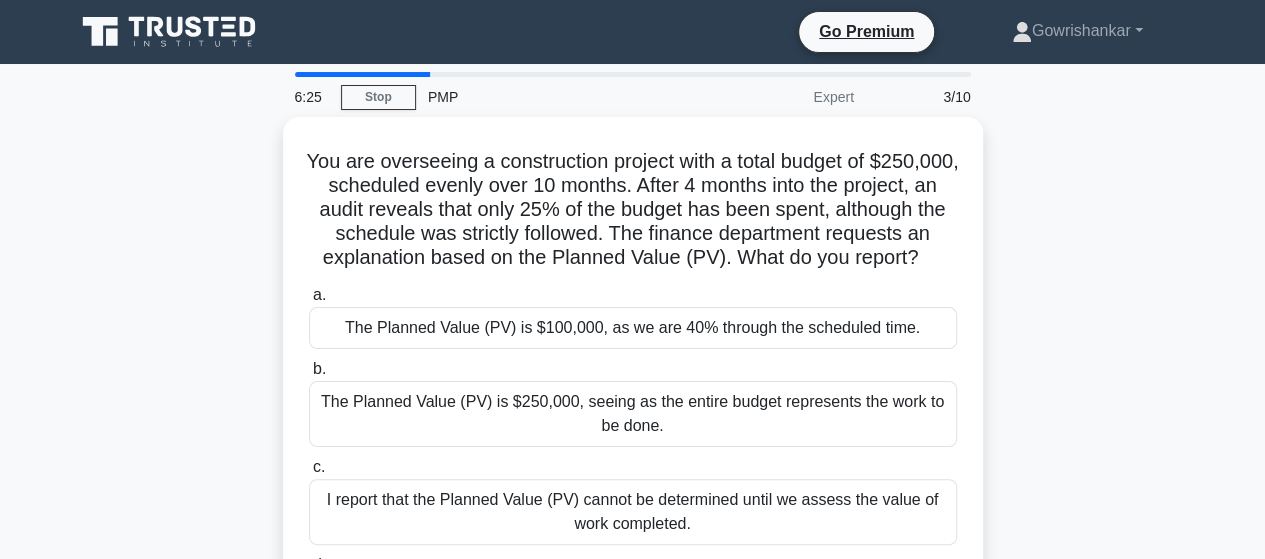 click on "You are overseeing a construction project with a total budget of $250,000, scheduled evenly over 10 months. After 4 months into the project, an audit reveals that only 25% of the budget has been spent, although the schedule was strictly followed. The finance department requests an explanation based on the Planned Value (PV). What do you report?
.spinner_0XTQ{transform-origin:center;animation:spinner_y6GP .75s linear infinite}@keyframes spinner_y6GP{100%{transform:rotate(360deg)}}
a.
b. c." at bounding box center [633, 394] 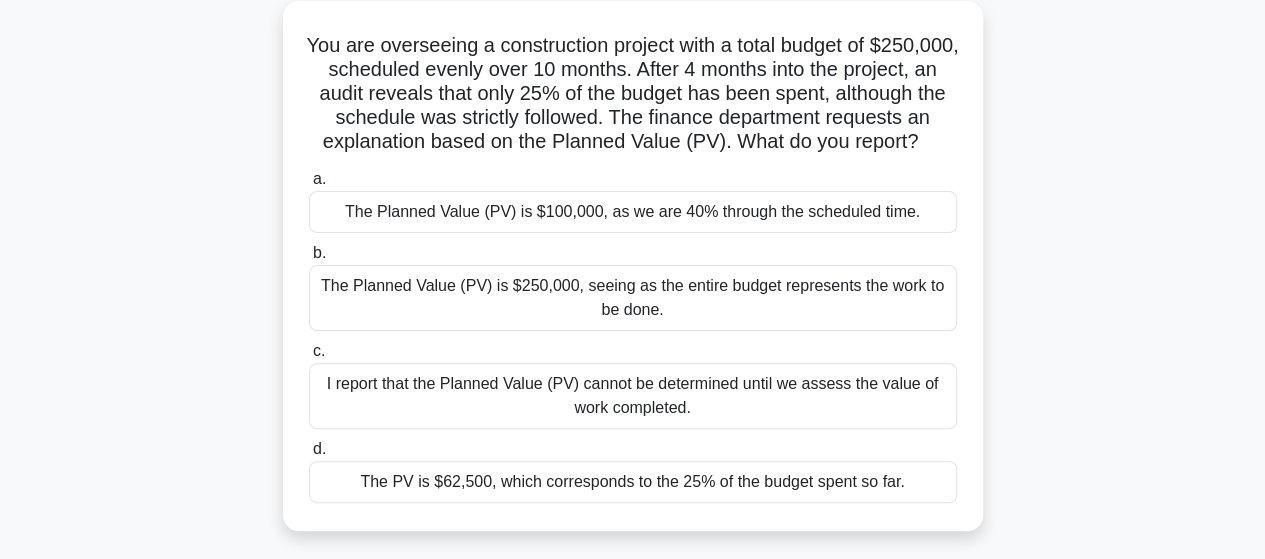 scroll, scrollTop: 120, scrollLeft: 0, axis: vertical 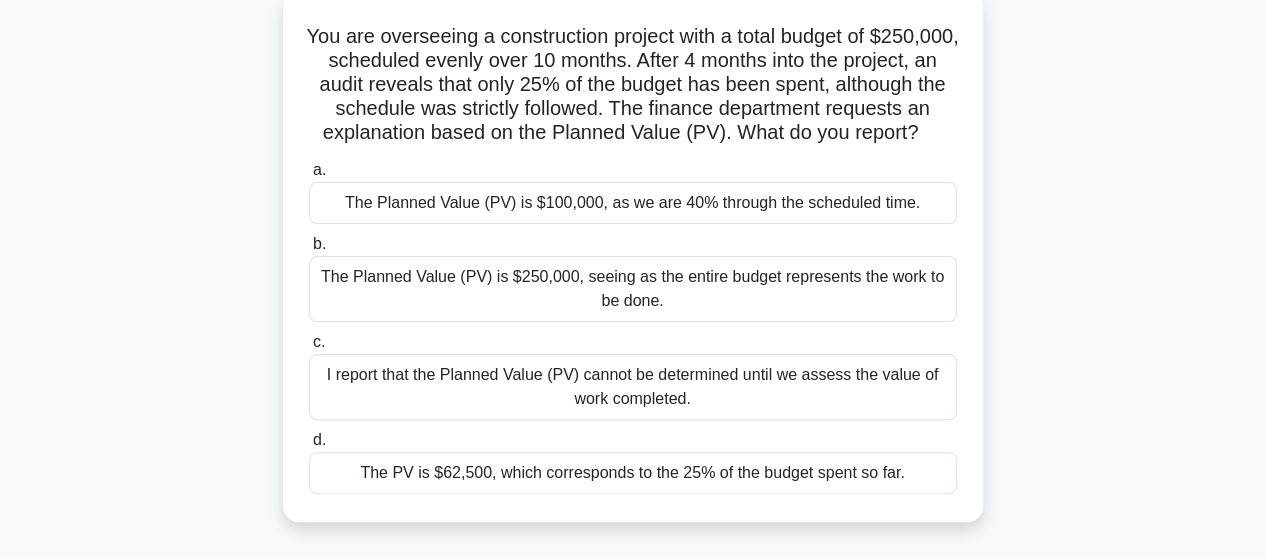 click on "The Planned Value (PV) is $100,000, as we are 40% through the scheduled time." at bounding box center [633, 203] 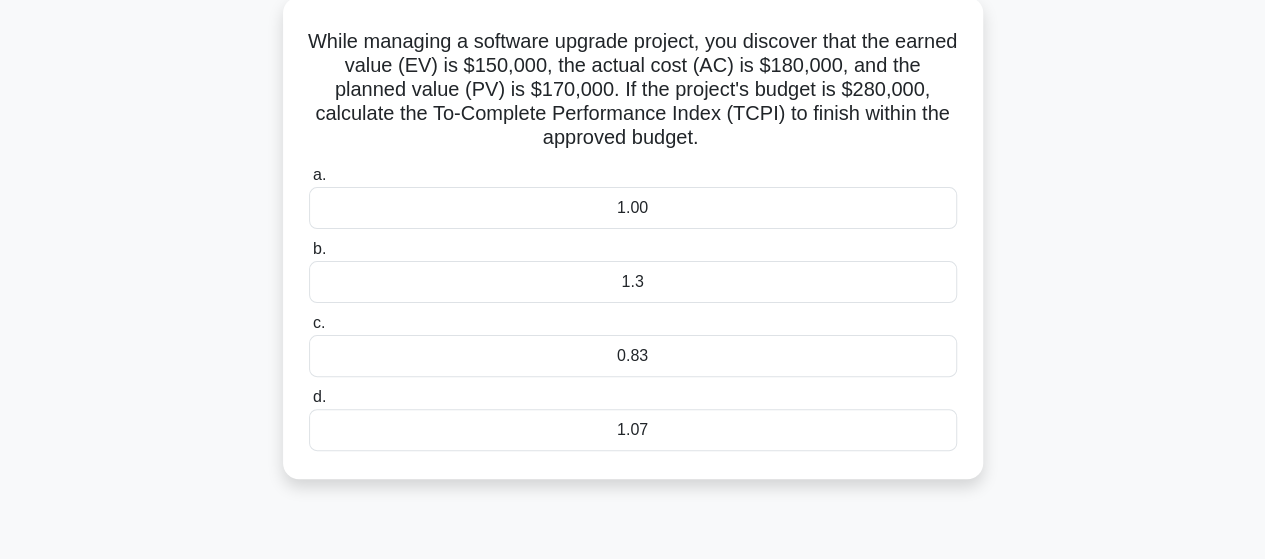 scroll, scrollTop: 0, scrollLeft: 0, axis: both 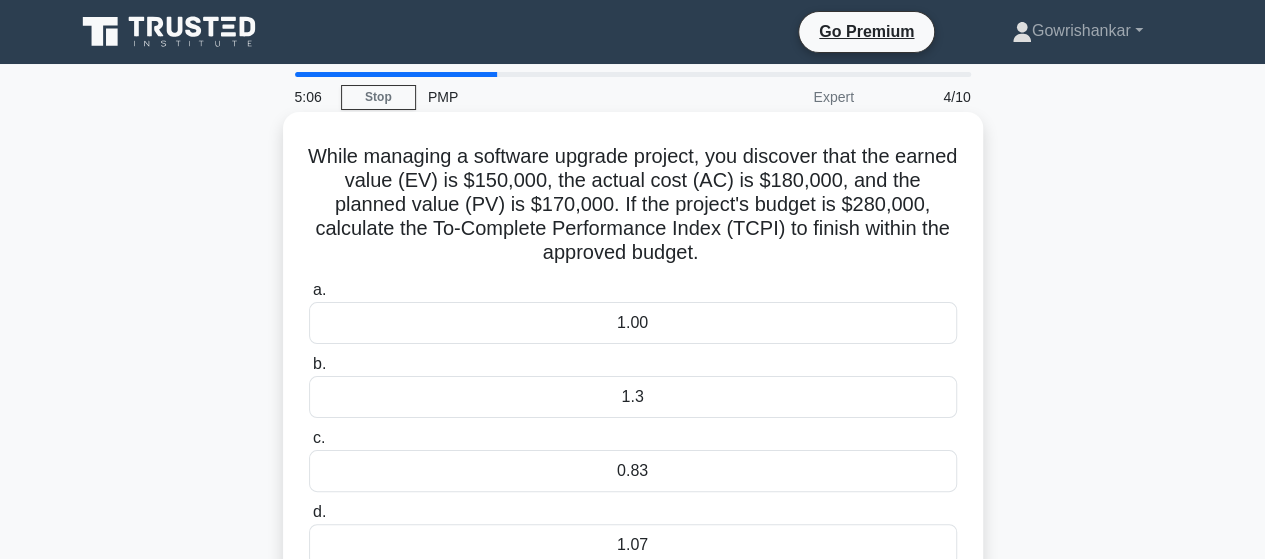 click on "1.3" at bounding box center (633, 397) 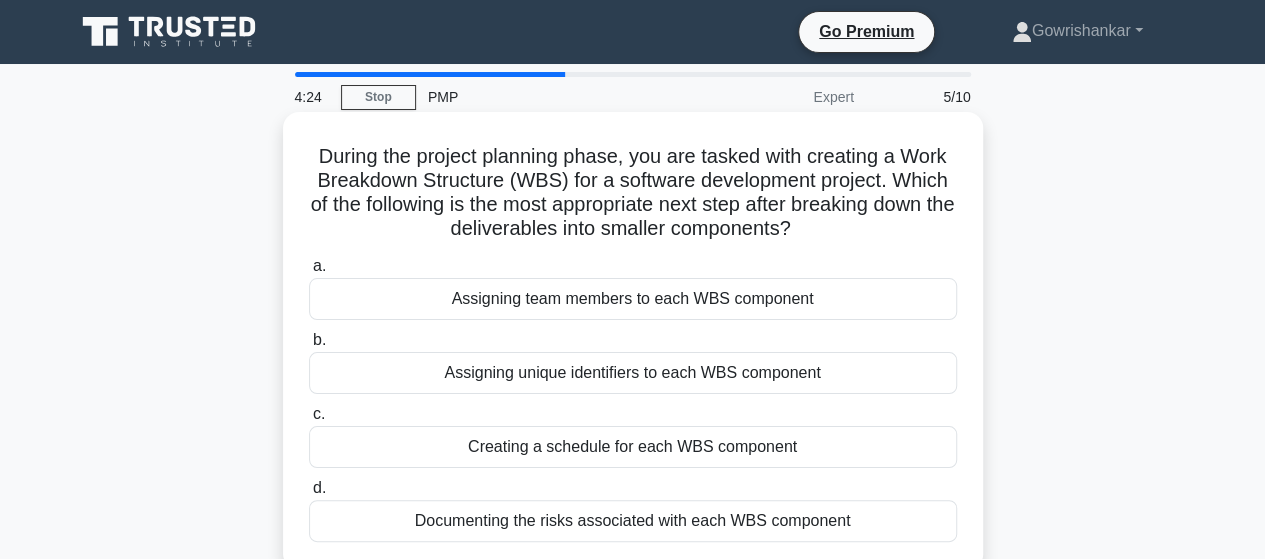 click on "Creating a schedule for each WBS component" at bounding box center (633, 447) 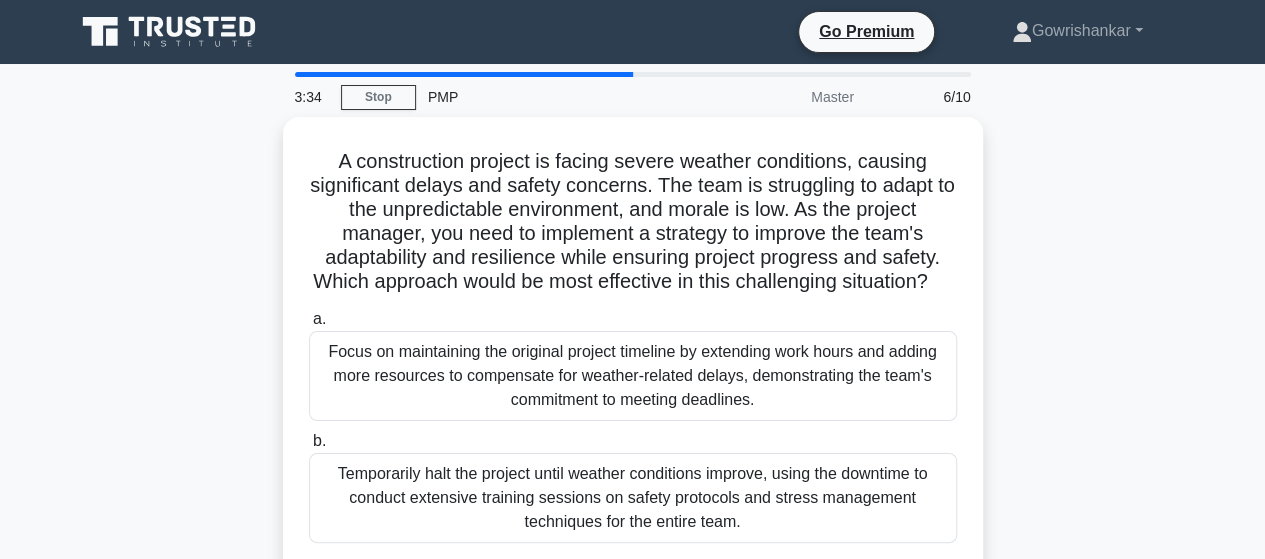 click on "3:34
Stop
PMP
Master
6/10
A construction project is facing severe weather conditions, causing significant delays and safety concerns. The team is struggling to adapt to the unpredictable environment, and morale is low. As the project manager, you need to implement a strategy to improve the team's adaptability and resilience while ensuring project progress and safety. Which approach would be most effective in this challenging situation?
.spinner_0XTQ{transform-origin:center;animation:spinner_y6GP .75s linear infinite}@keyframes spinner_y6GP{100%{transform:rotate(360deg)}}
a. b. c. d." at bounding box center [632, 572] 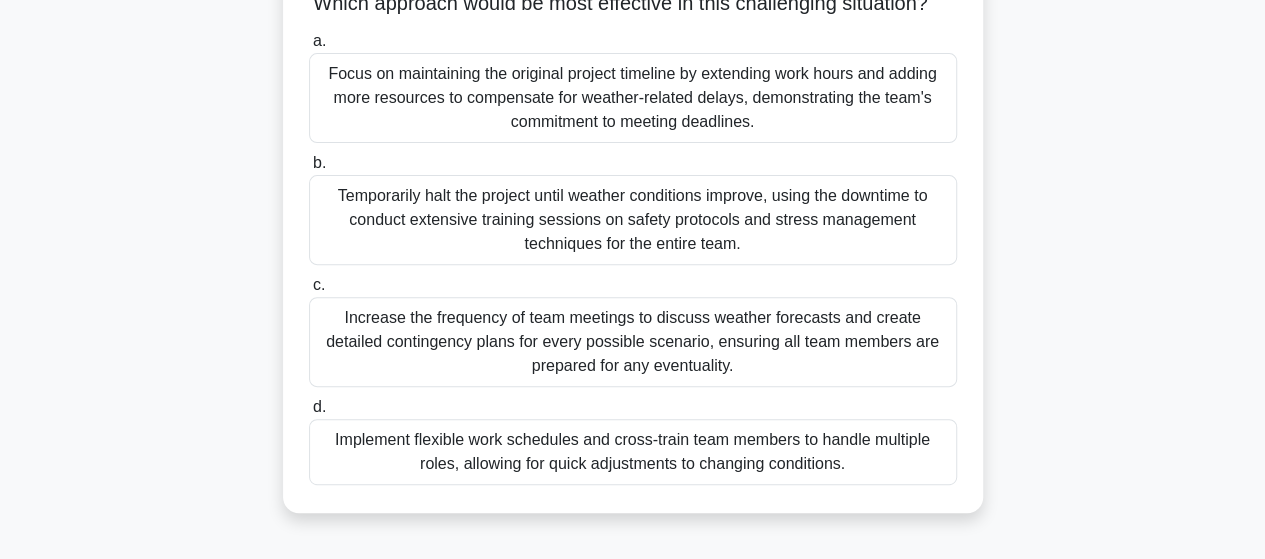 scroll, scrollTop: 280, scrollLeft: 0, axis: vertical 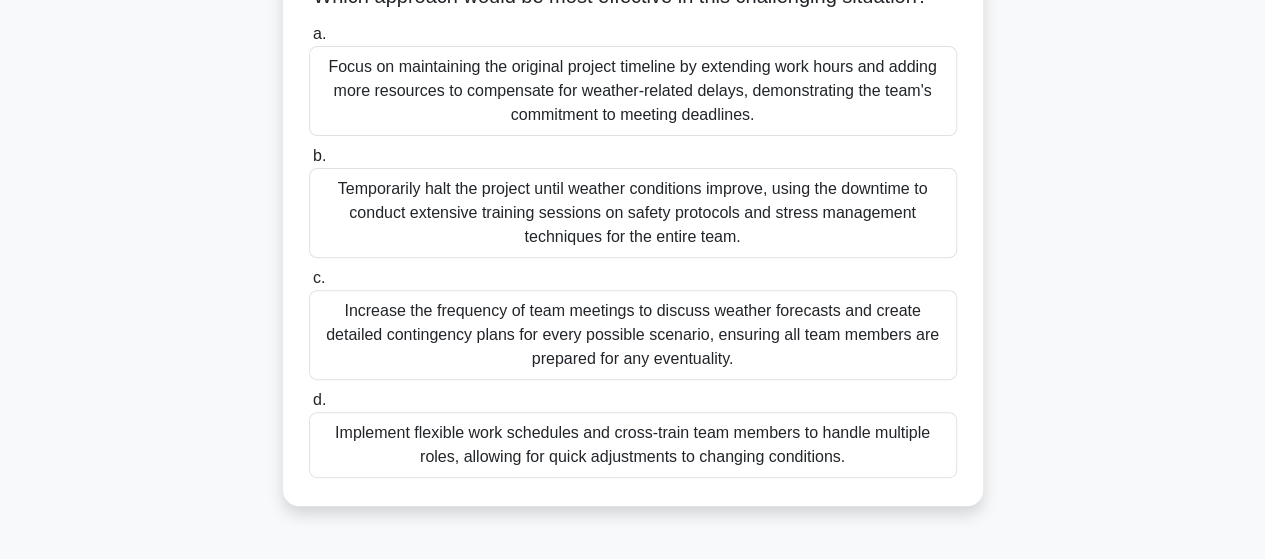 click on "Implement flexible work schedules and cross-train team members to handle multiple roles, allowing for quick adjustments to changing conditions." at bounding box center [633, 445] 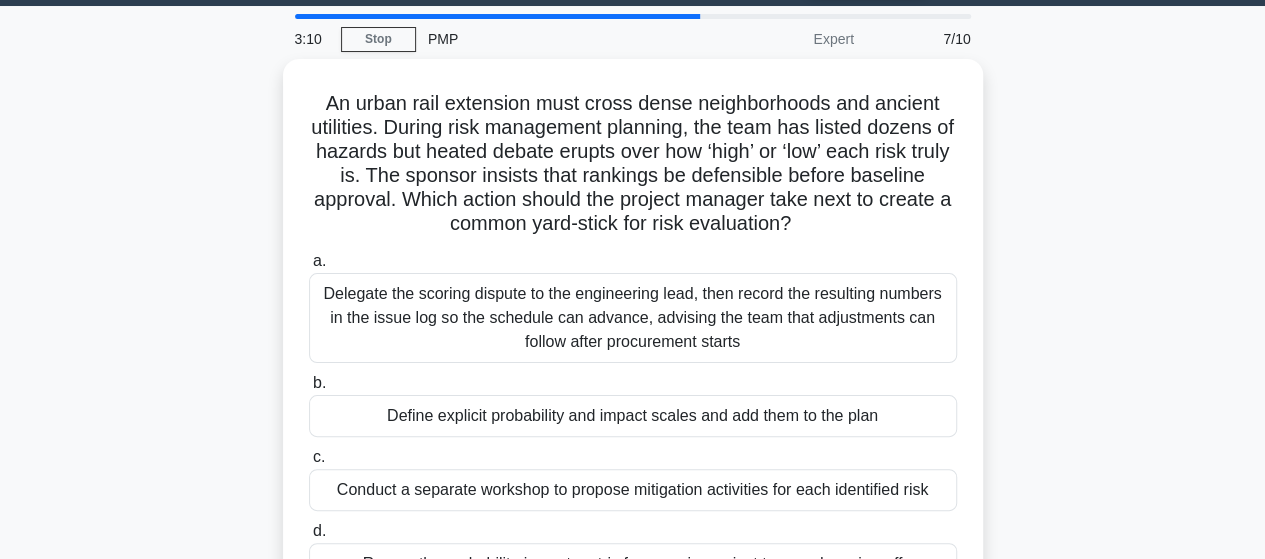 scroll, scrollTop: 0, scrollLeft: 0, axis: both 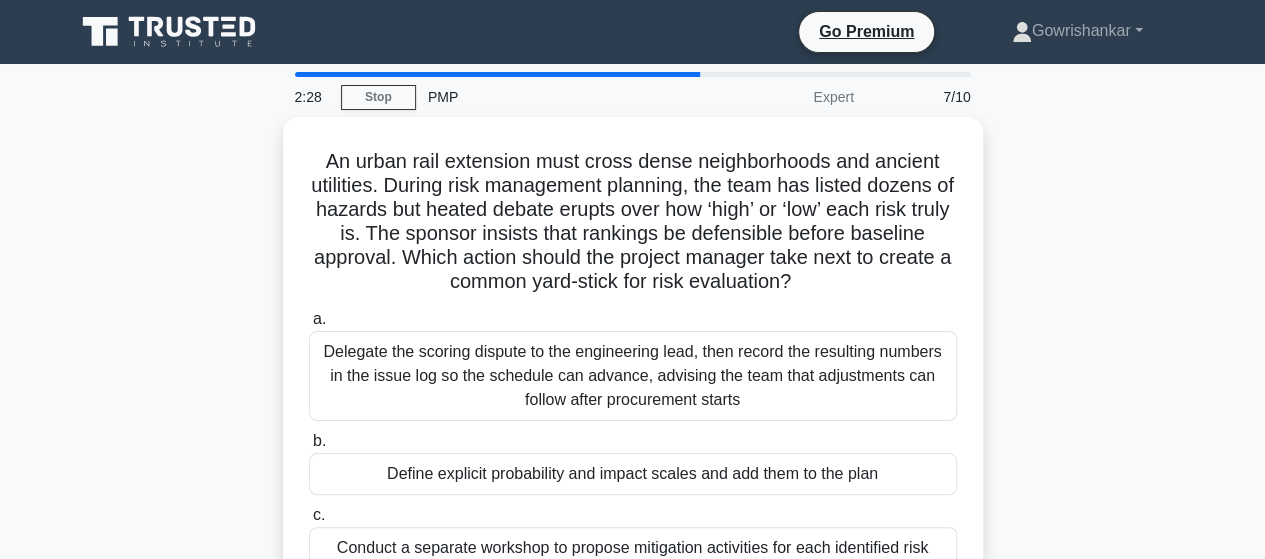 click on "An urban rail extension must cross dense neighborhoods and ancient utilities. During risk management planning, the team has listed dozens of hazards but heated debate erupts over how ‘high’ or ‘low’ each risk truly is. The sponsor insists that rankings be defensible before baseline approval. Which action should the project manager take next to create a common yard-stick for risk evaluation?
.spinner_0XTQ{transform-origin:center;animation:spinner_y6GP .75s linear infinite}@keyframes spinner_y6GP{100%{transform:rotate(360deg)}}
a.
b. c. d." at bounding box center (633, 406) 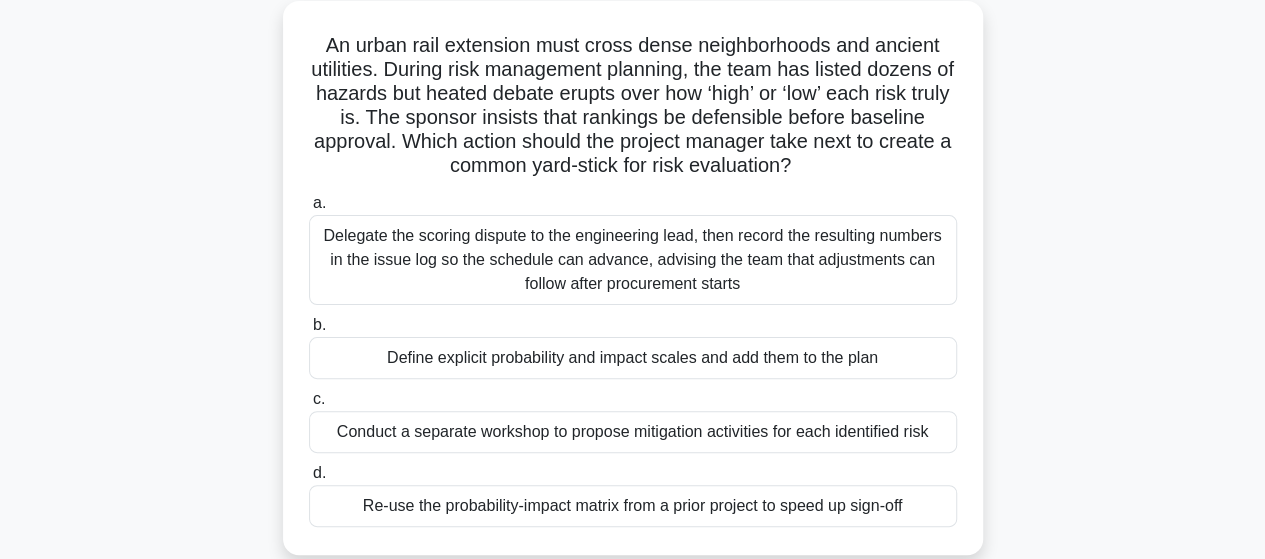 scroll, scrollTop: 120, scrollLeft: 0, axis: vertical 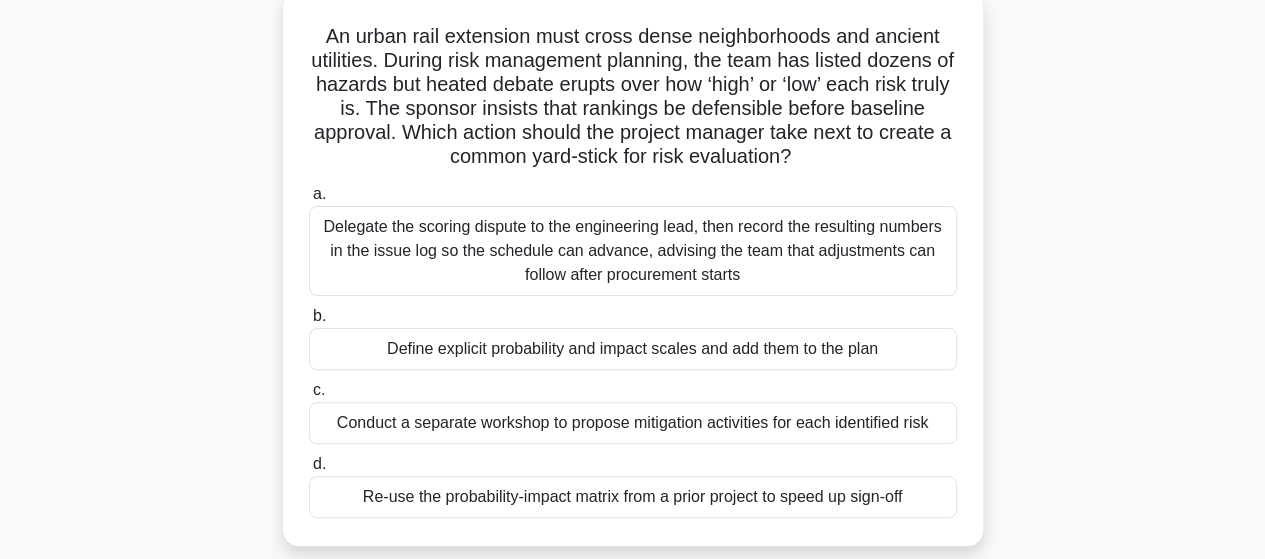 click on "Delegate the scoring dispute to the engineering lead, then record the resulting numbers in the issue log so the schedule can advance, advising the team that adjustments can follow after procurement starts" at bounding box center (633, 251) 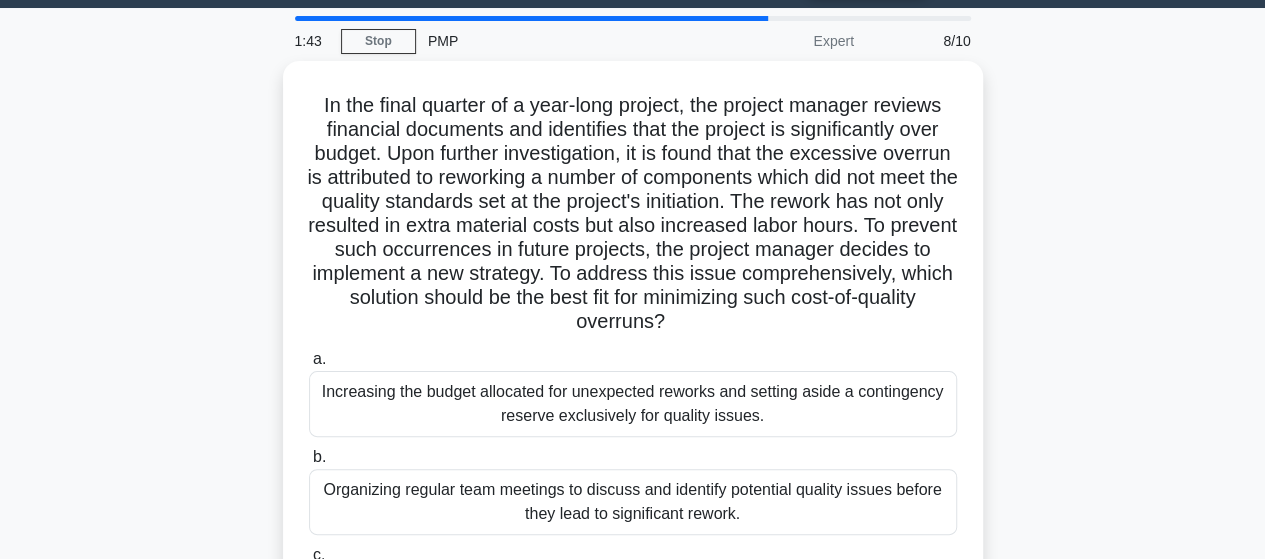scroll, scrollTop: 0, scrollLeft: 0, axis: both 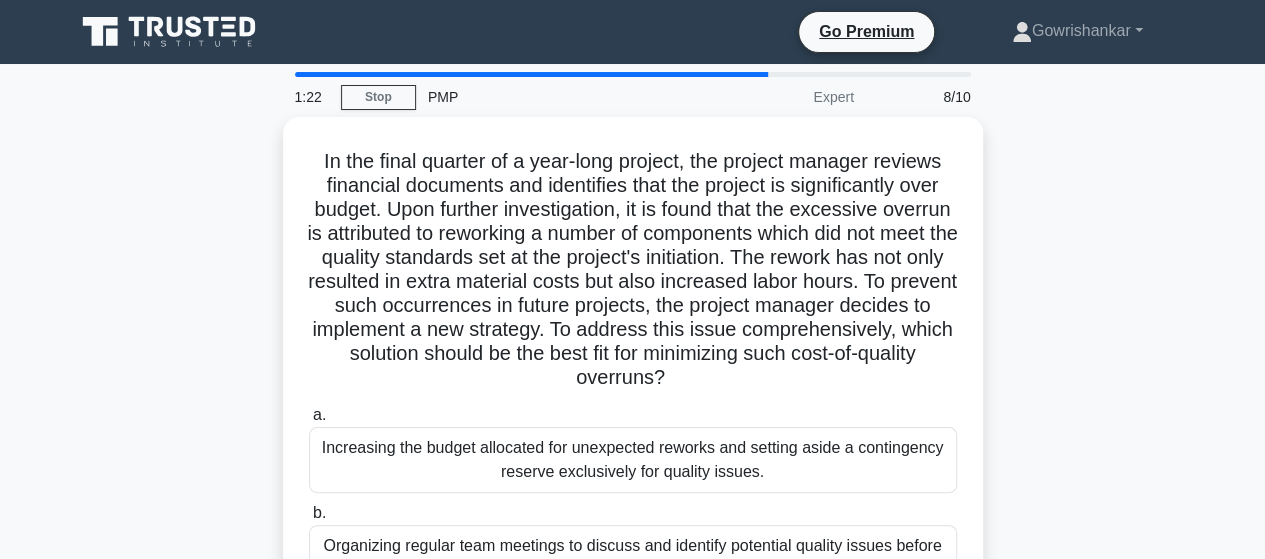 click on "In the final quarter of a year-long project, the project manager reviews financial documents and identifies that the project is significantly over budget. Upon further investigation, it is found that the excessive overrun is attributed to reworking a number of components which did not meet the quality standards set at the project's initiation. The rework has not only resulted in extra material costs but also increased labor hours. To prevent such occurrences in future projects, the project manager decides to implement a new strategy. To address this issue comprehensively, which solution should be the best fit for minimizing such cost-of-quality overruns?
.spinner_0XTQ{transform-origin:center;animation:spinner_y6GP .75s linear infinite}@keyframes spinner_y6GP{100%{transform:rotate(360deg)}}
a. b. c. d." at bounding box center (633, 478) 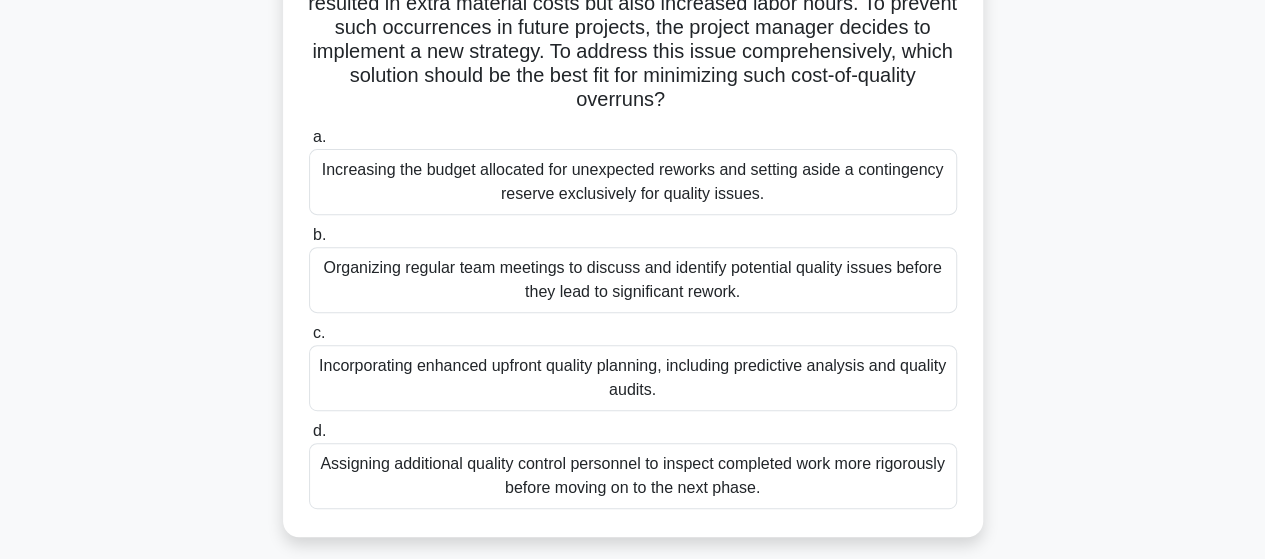 scroll, scrollTop: 280, scrollLeft: 0, axis: vertical 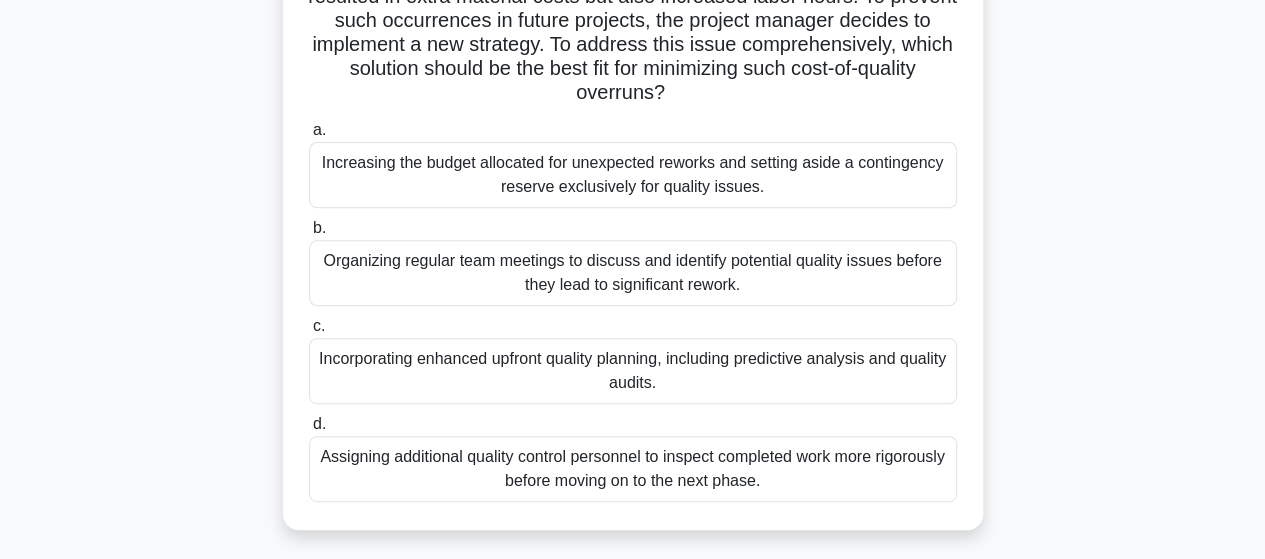 click on "Incorporating enhanced upfront quality planning, including predictive analysis and quality audits." at bounding box center (633, 371) 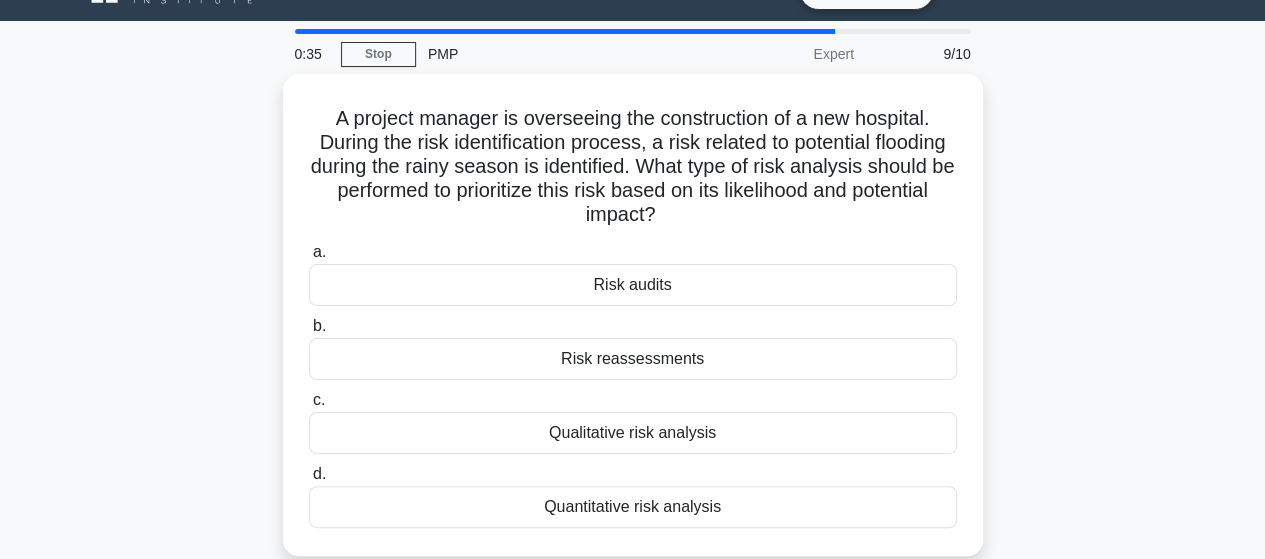 scroll, scrollTop: 40, scrollLeft: 0, axis: vertical 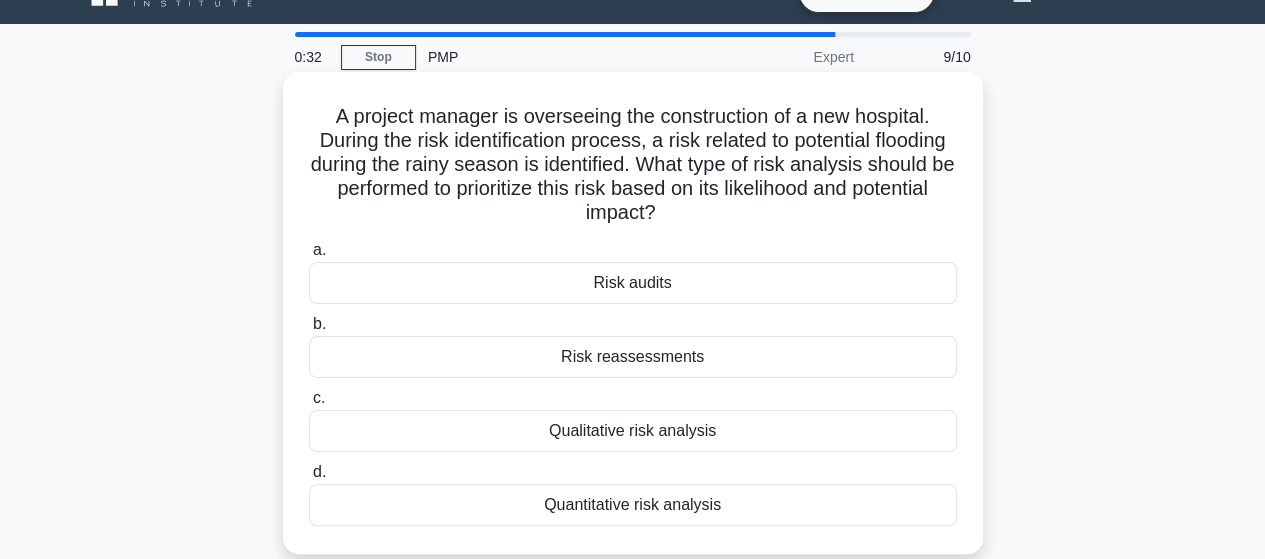click on "Qualitative risk analysis" at bounding box center [633, 431] 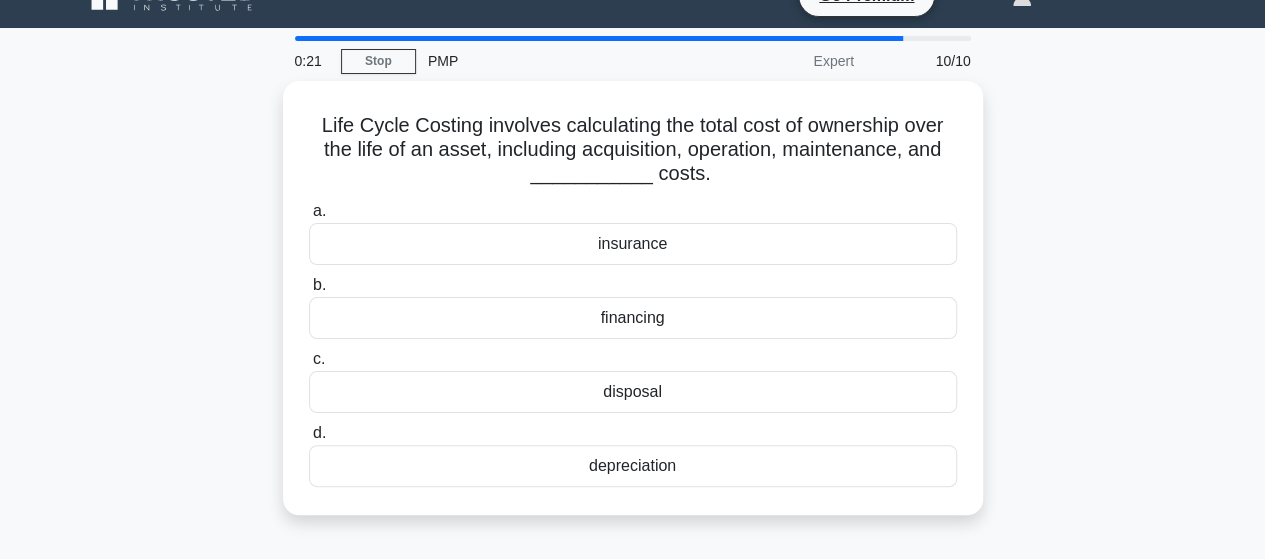 scroll, scrollTop: 40, scrollLeft: 0, axis: vertical 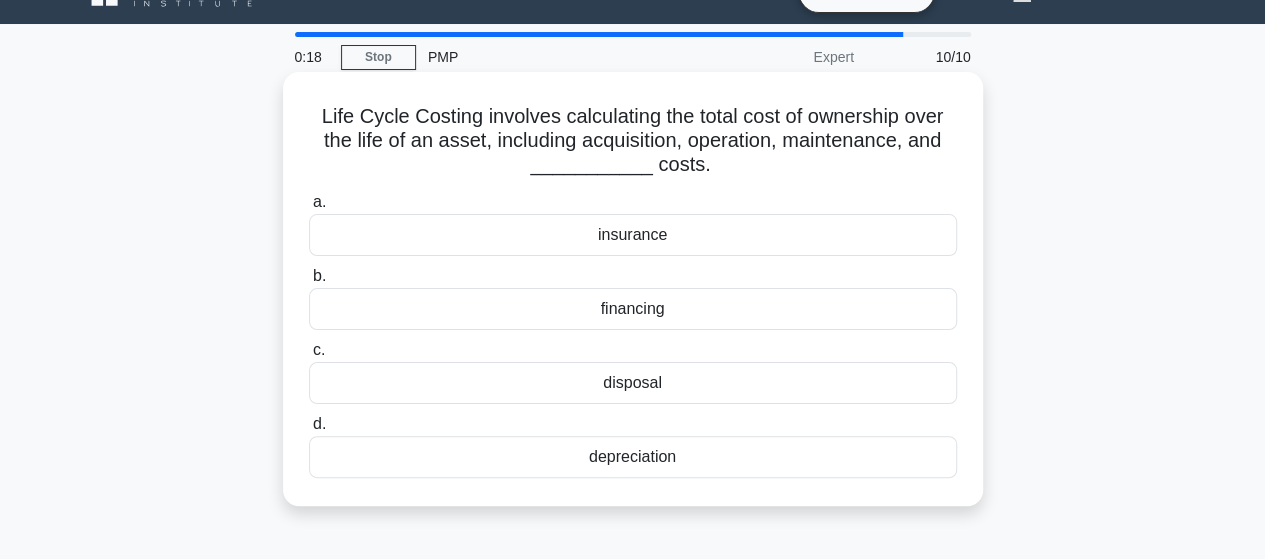 click on "depreciation" at bounding box center [633, 457] 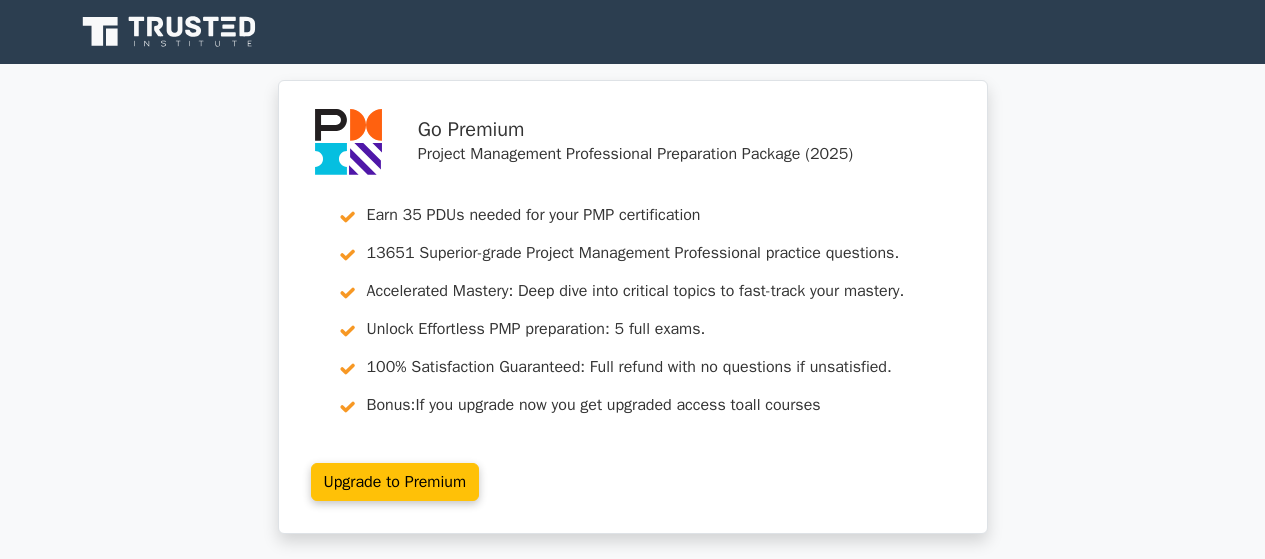 scroll, scrollTop: 0, scrollLeft: 0, axis: both 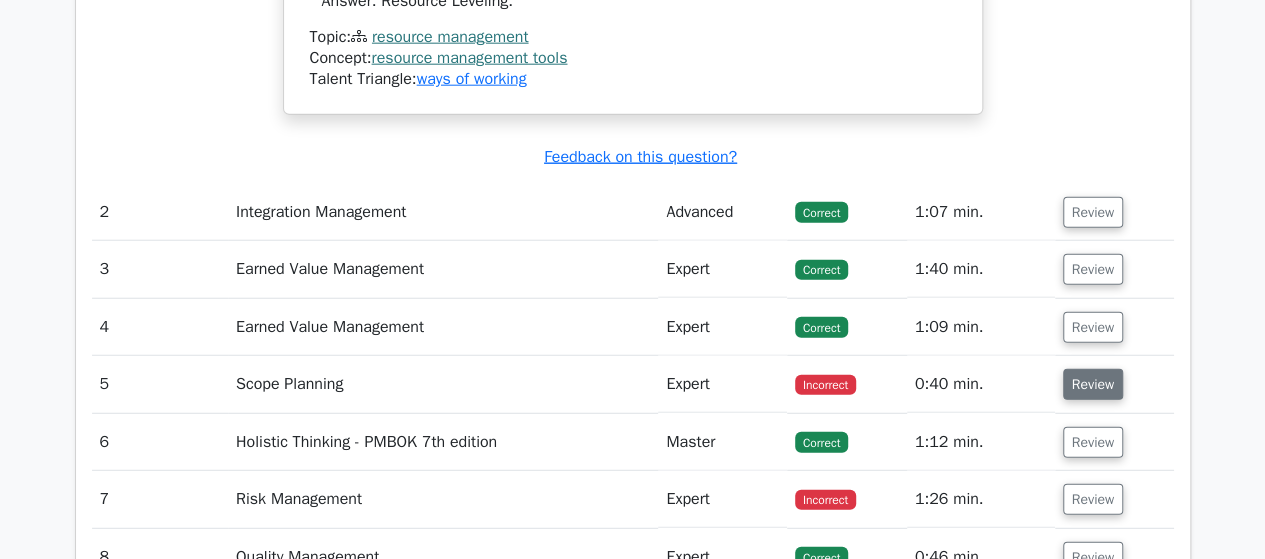 click on "Review" at bounding box center [1093, 384] 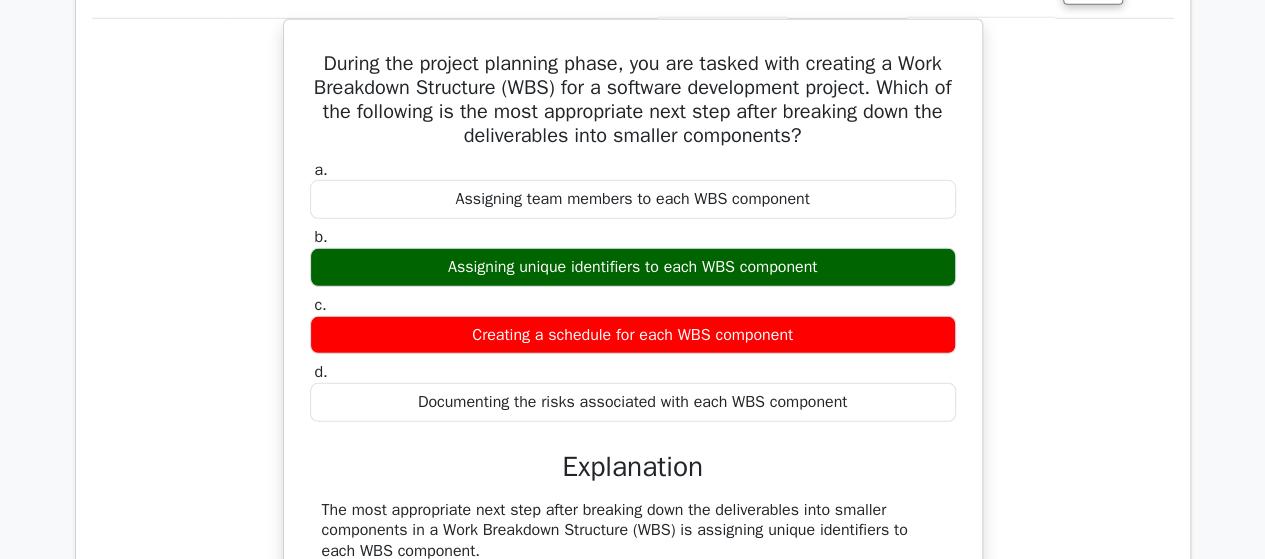 scroll, scrollTop: 2894, scrollLeft: 0, axis: vertical 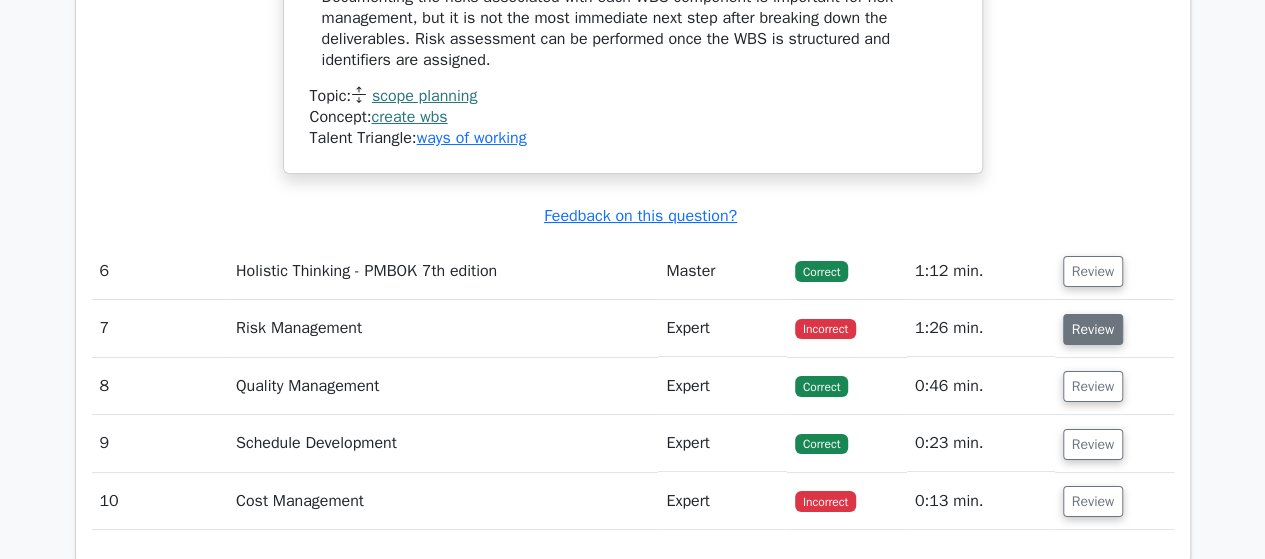 click on "Review" at bounding box center (1093, 329) 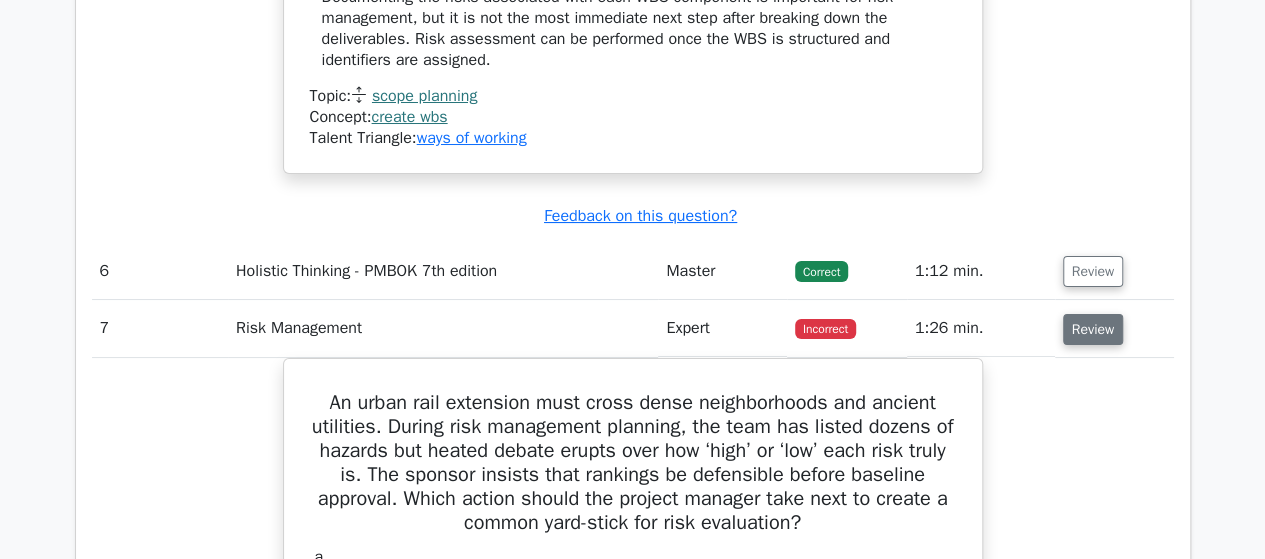 type 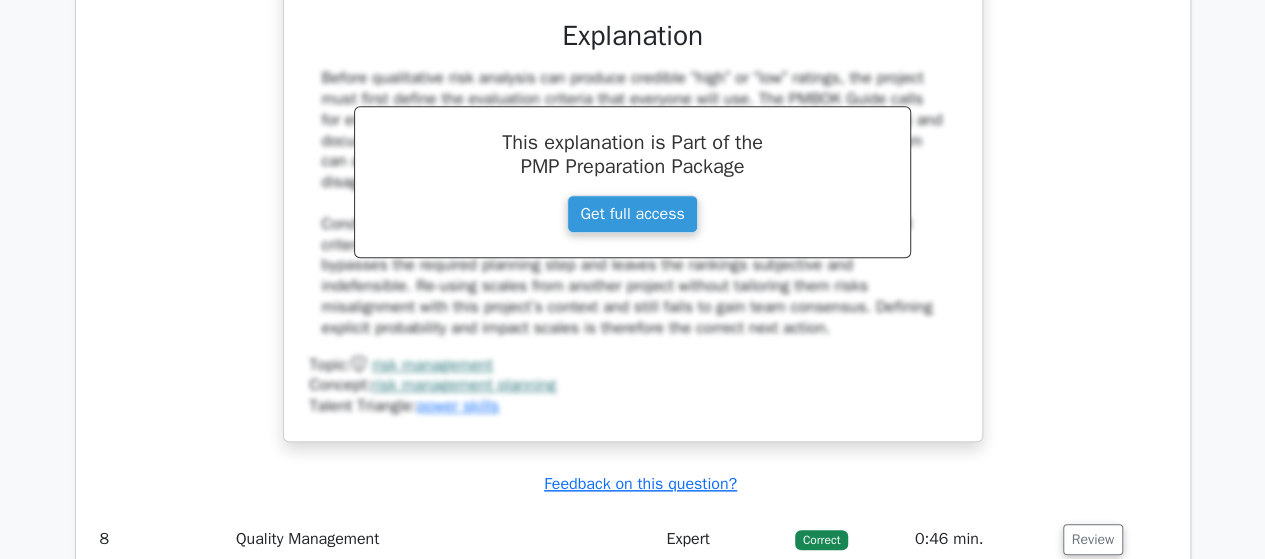 scroll, scrollTop: 4774, scrollLeft: 0, axis: vertical 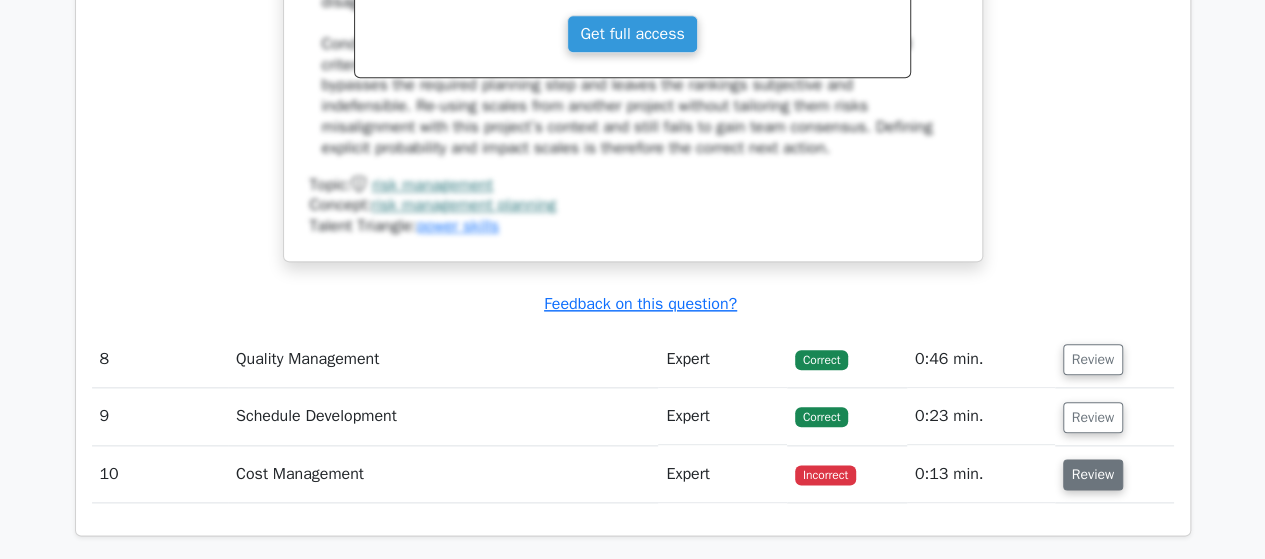 click on "Review" at bounding box center [1093, 474] 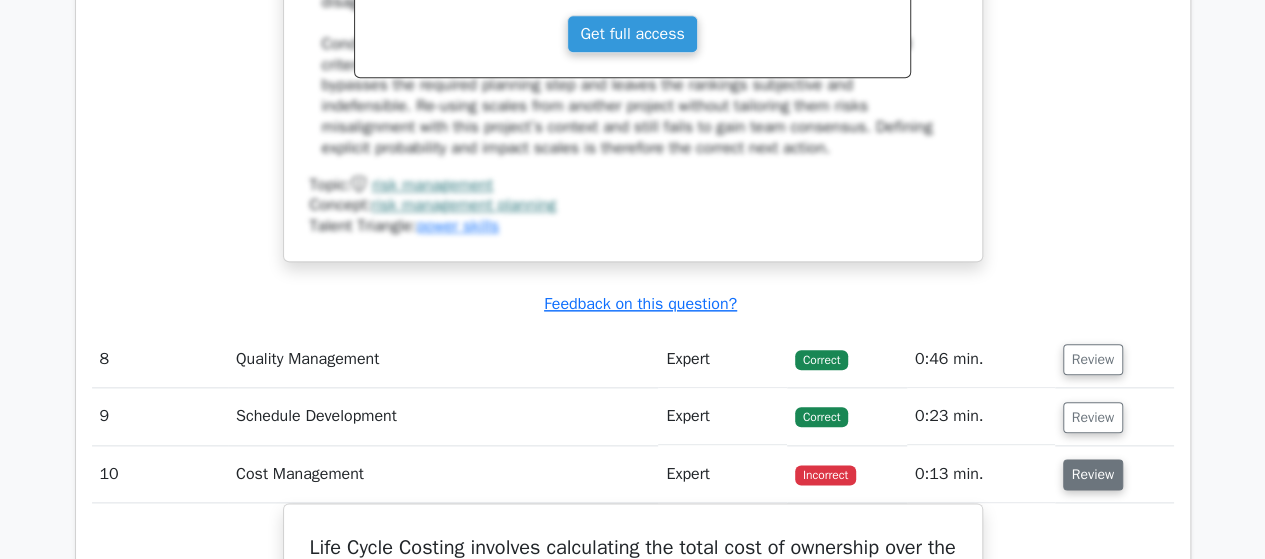 type 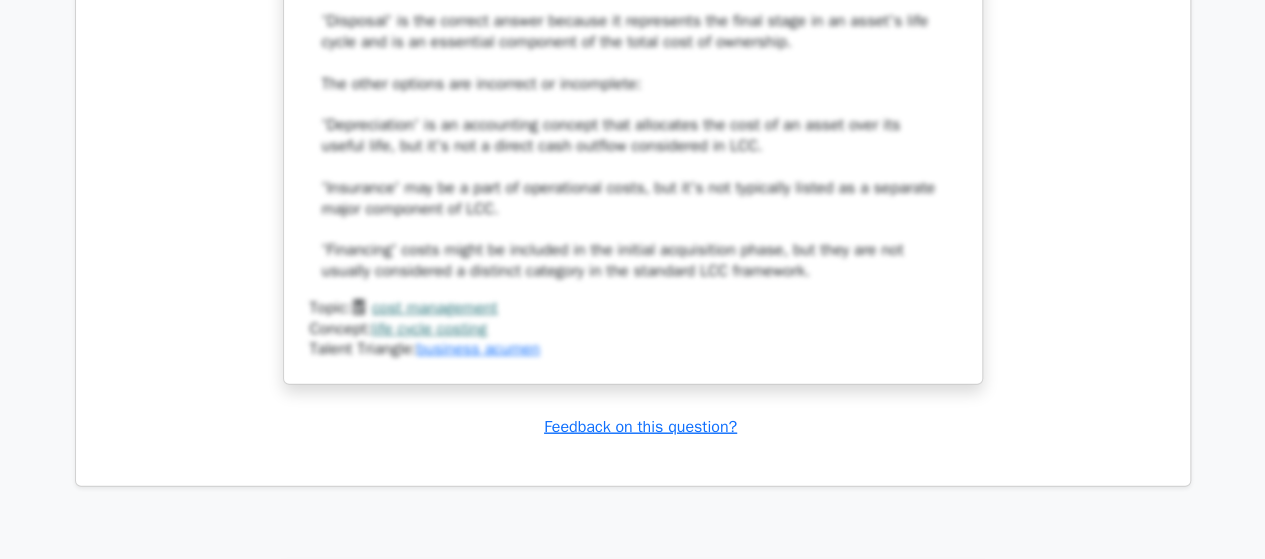 scroll, scrollTop: 6054, scrollLeft: 0, axis: vertical 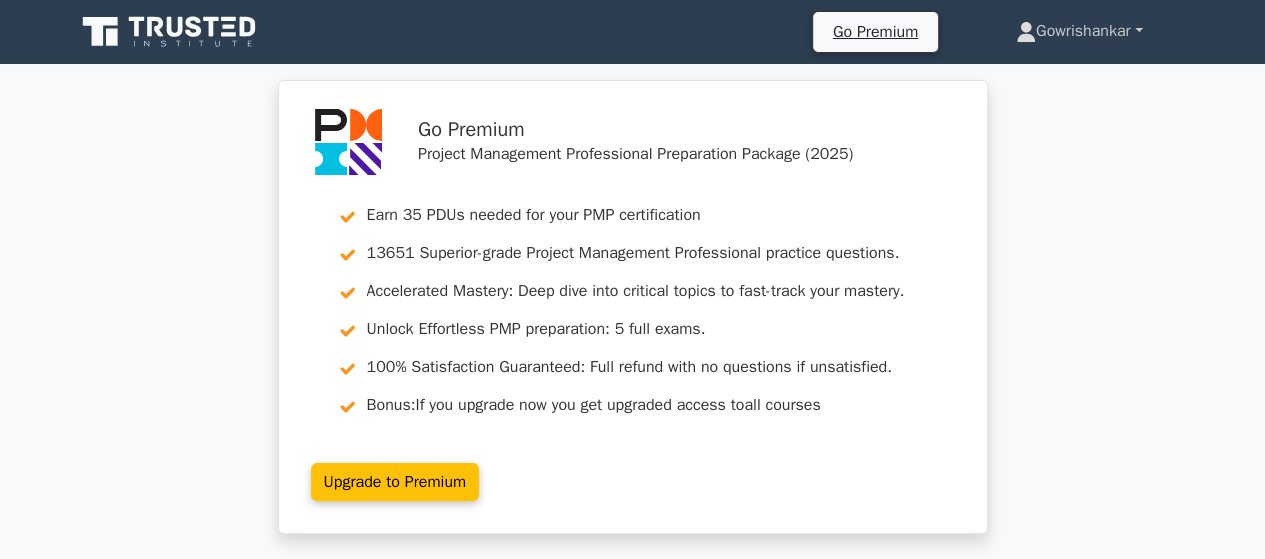 click on "Gowrishankar" at bounding box center (1079, 31) 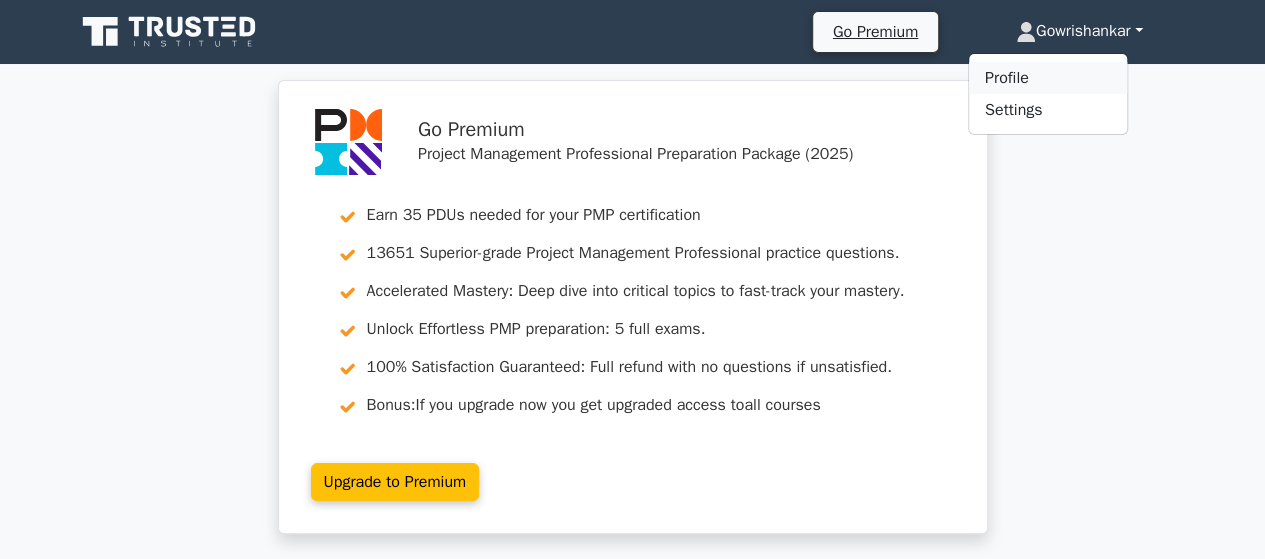 click on "Profile" at bounding box center (1048, 78) 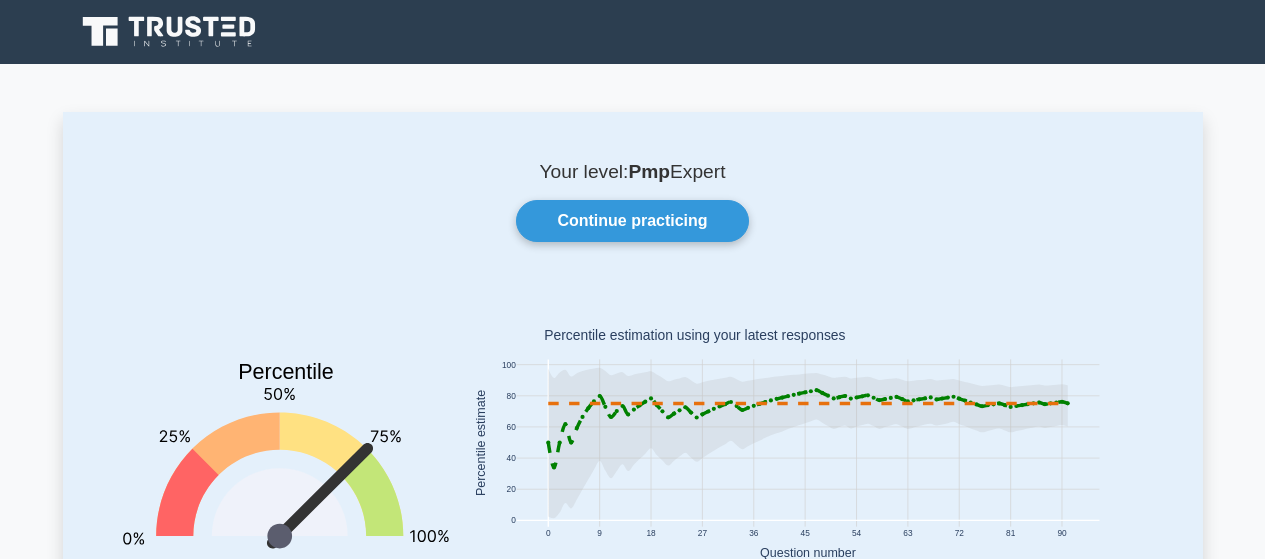 scroll, scrollTop: 0, scrollLeft: 0, axis: both 